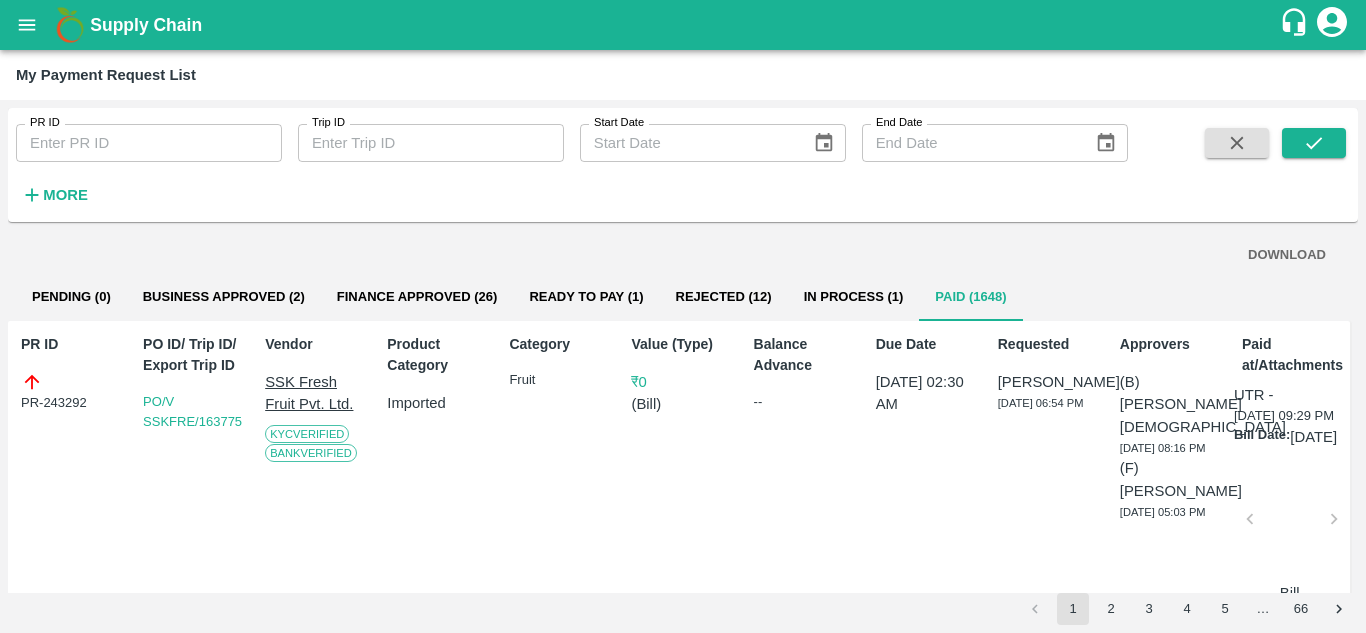 scroll, scrollTop: 0, scrollLeft: 0, axis: both 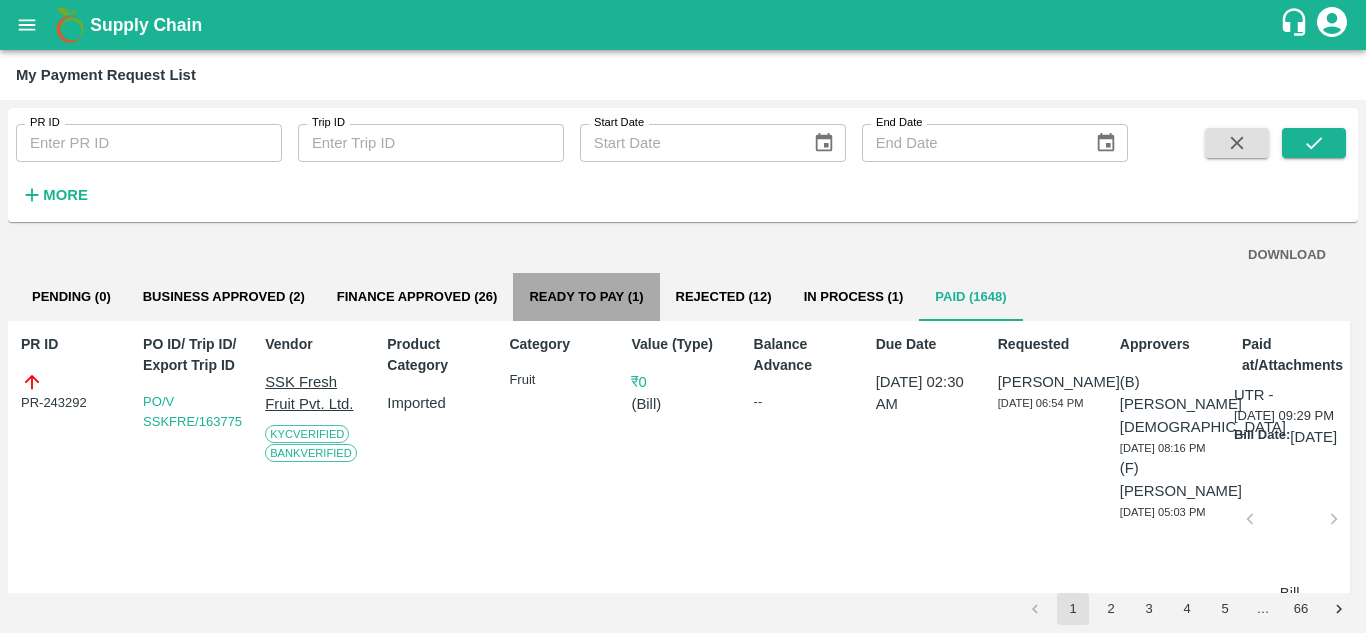 click on "Ready To Pay (1)" at bounding box center [586, 297] 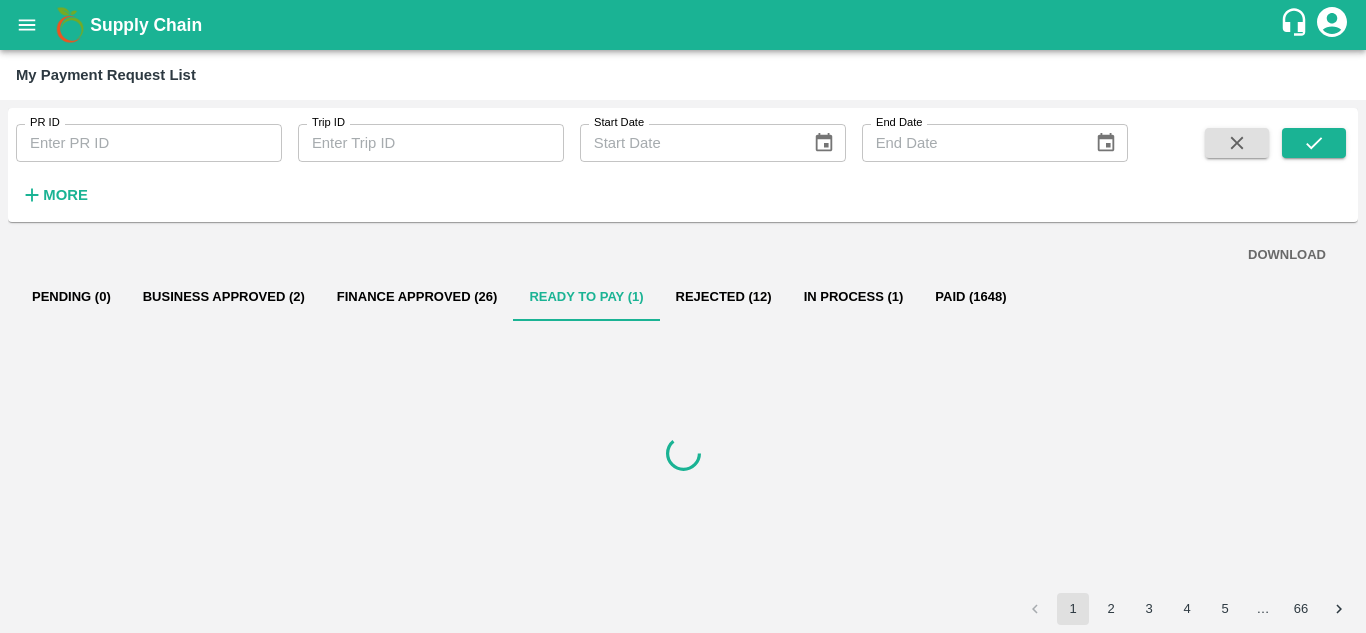 click on "In Process (1)" at bounding box center (854, 297) 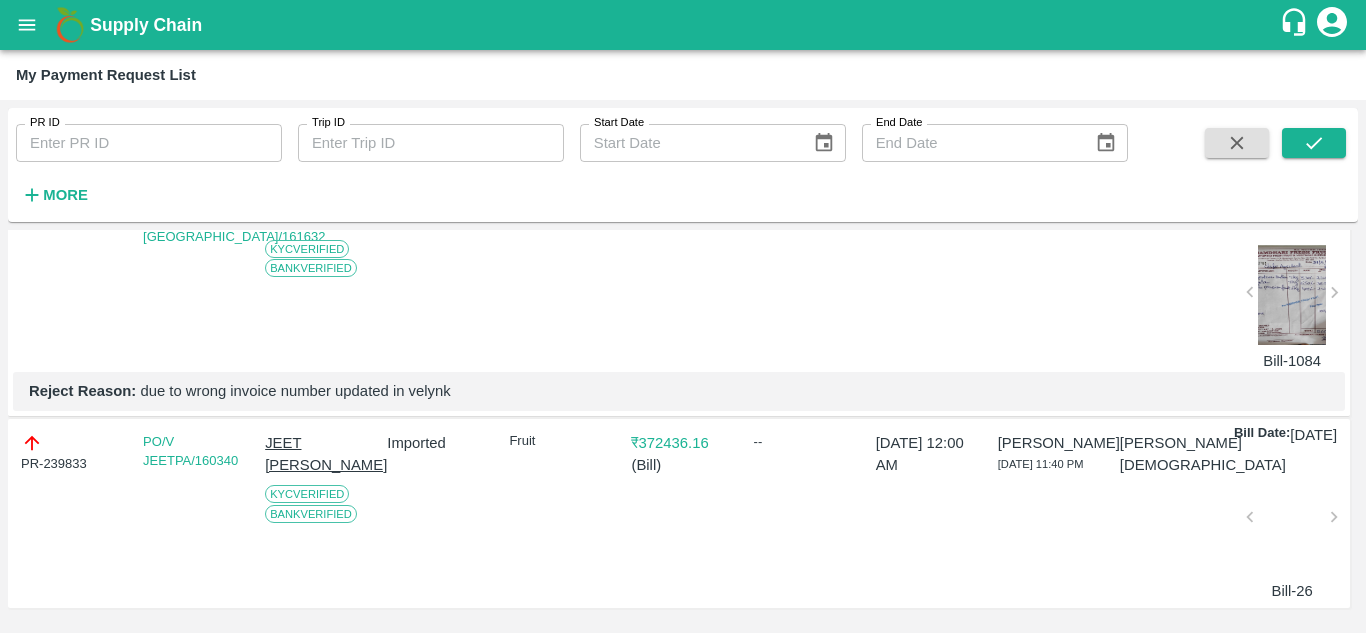 scroll, scrollTop: 0, scrollLeft: 0, axis: both 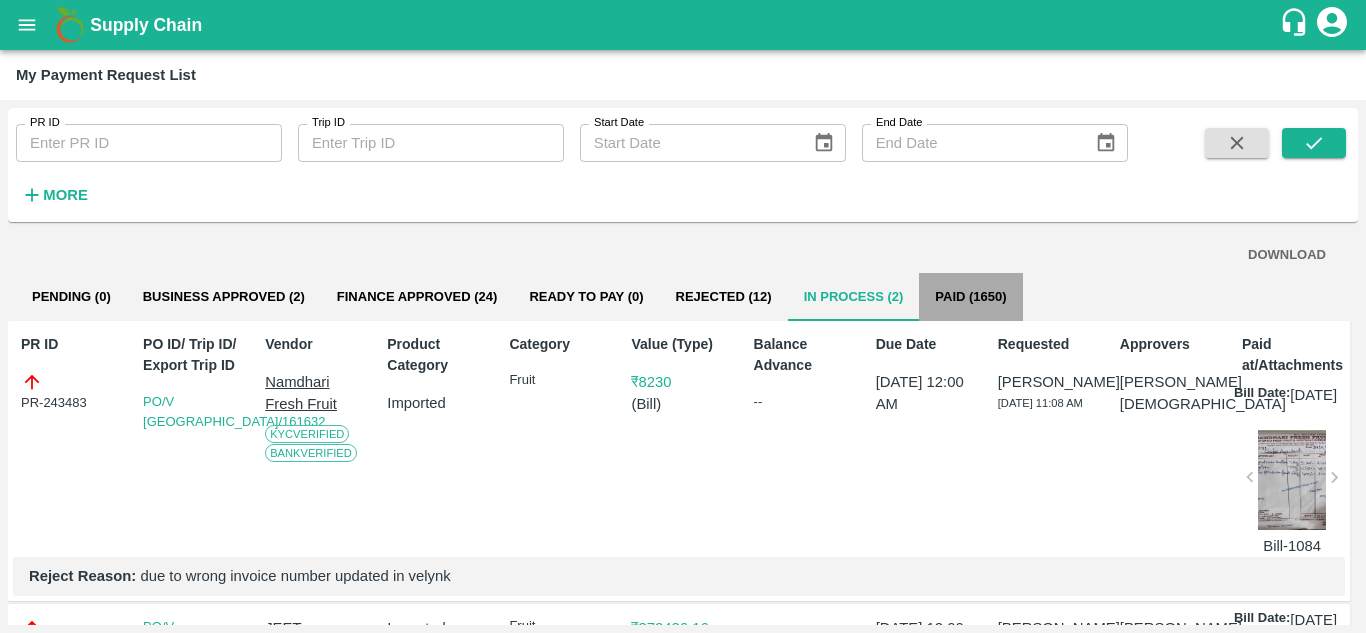 click on "Paid (1650)" at bounding box center (970, 297) 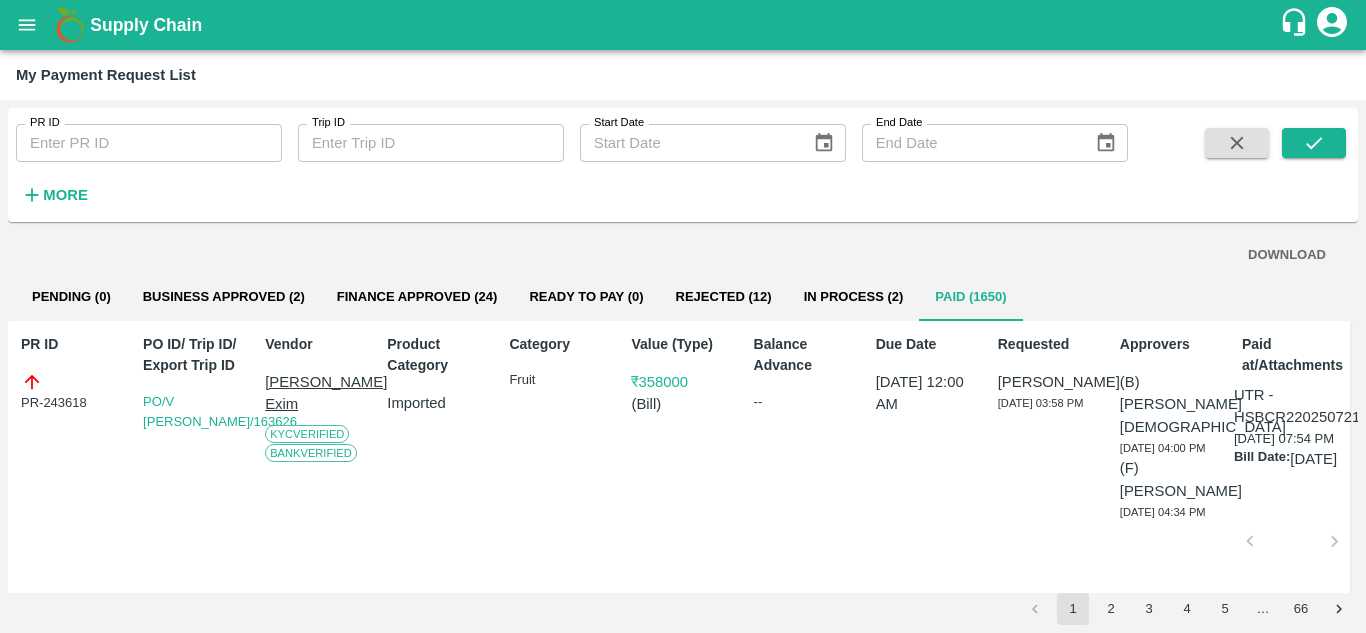 click on "UTR - HSBCR22025072131284039" at bounding box center (1330, 406) 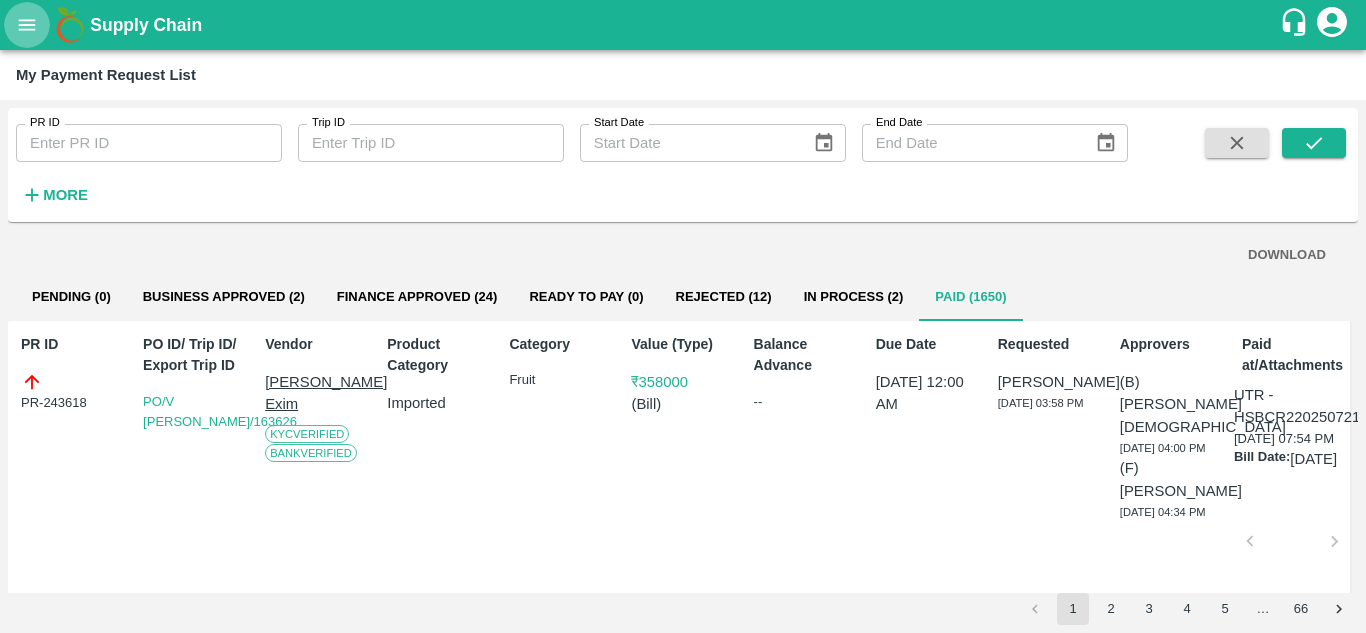 click at bounding box center (27, 25) 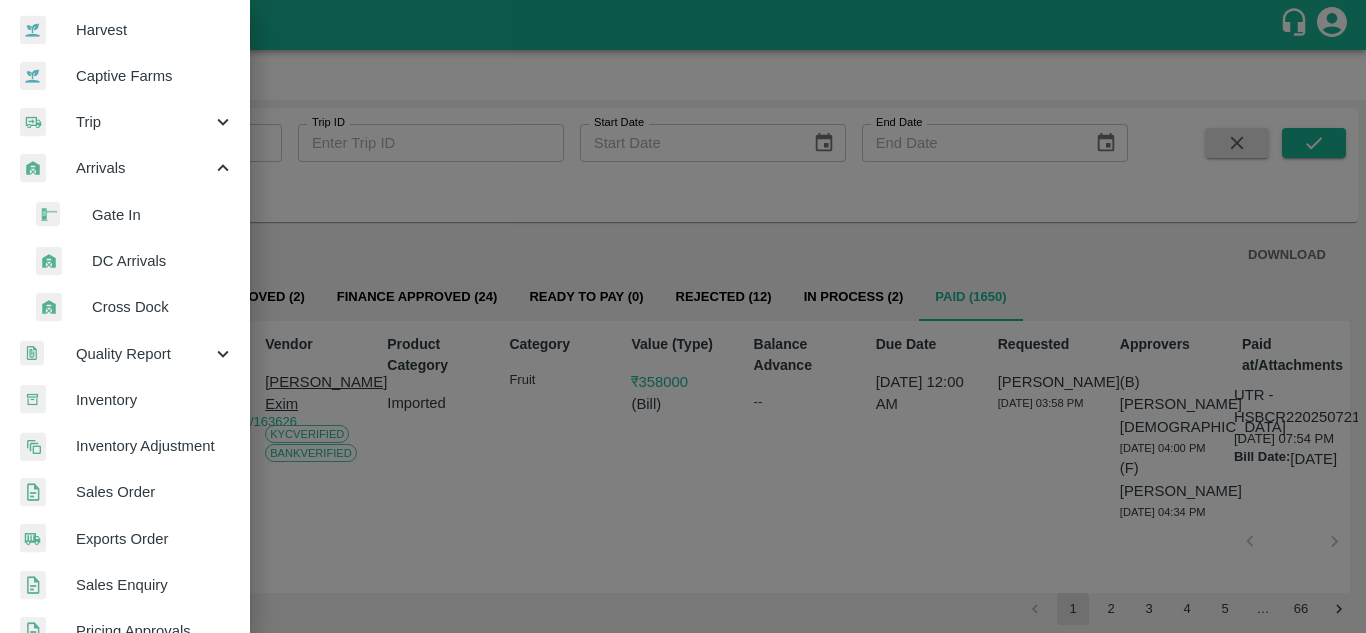 scroll, scrollTop: 146, scrollLeft: 0, axis: vertical 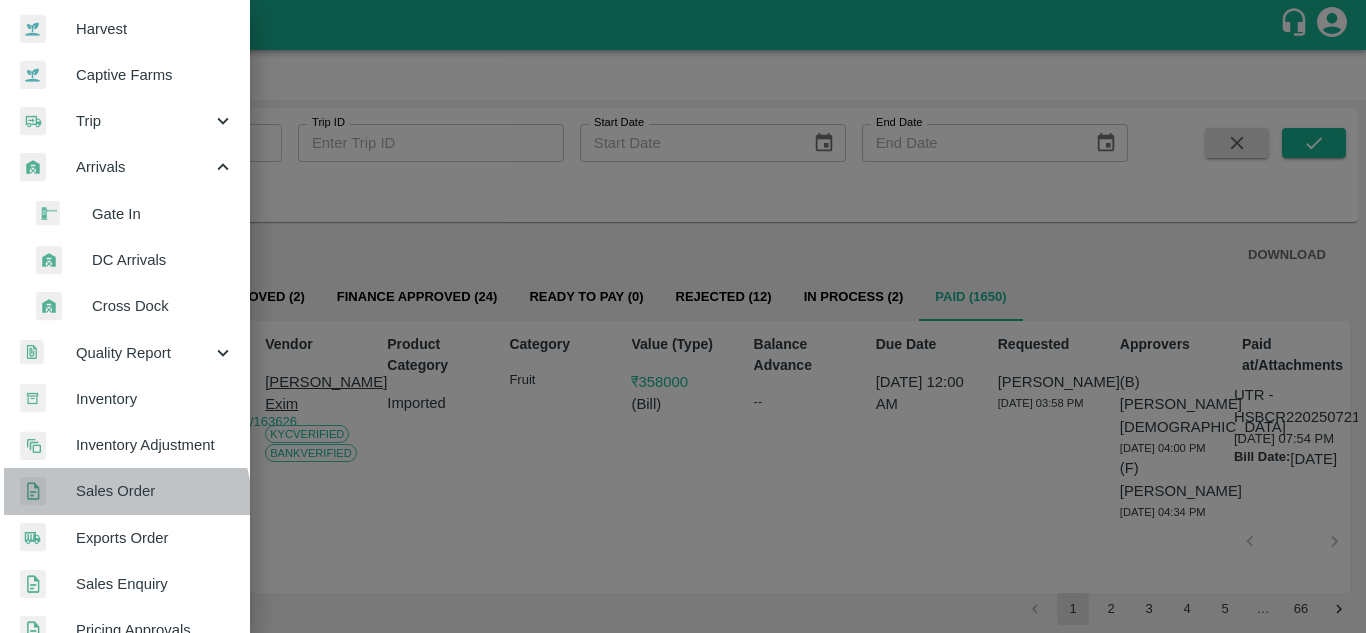 click on "Sales Order" at bounding box center (125, 491) 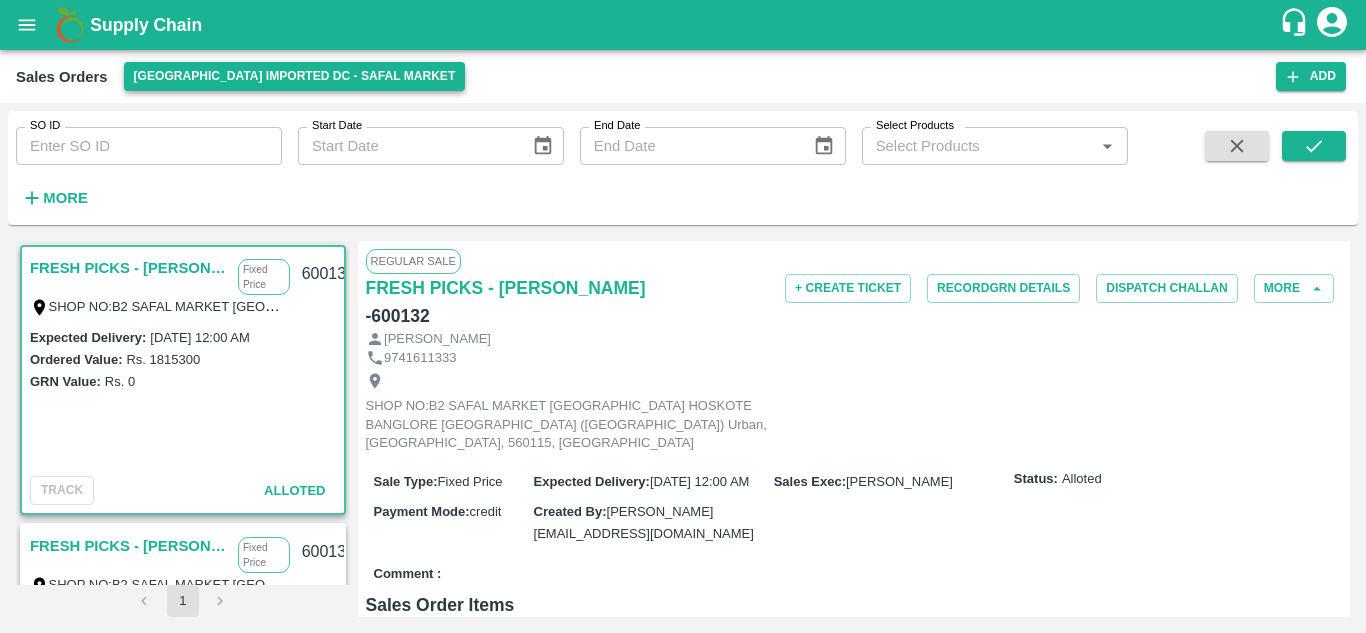 click on "[GEOGRAPHIC_DATA] Imported DC - Safal Market" at bounding box center (295, 76) 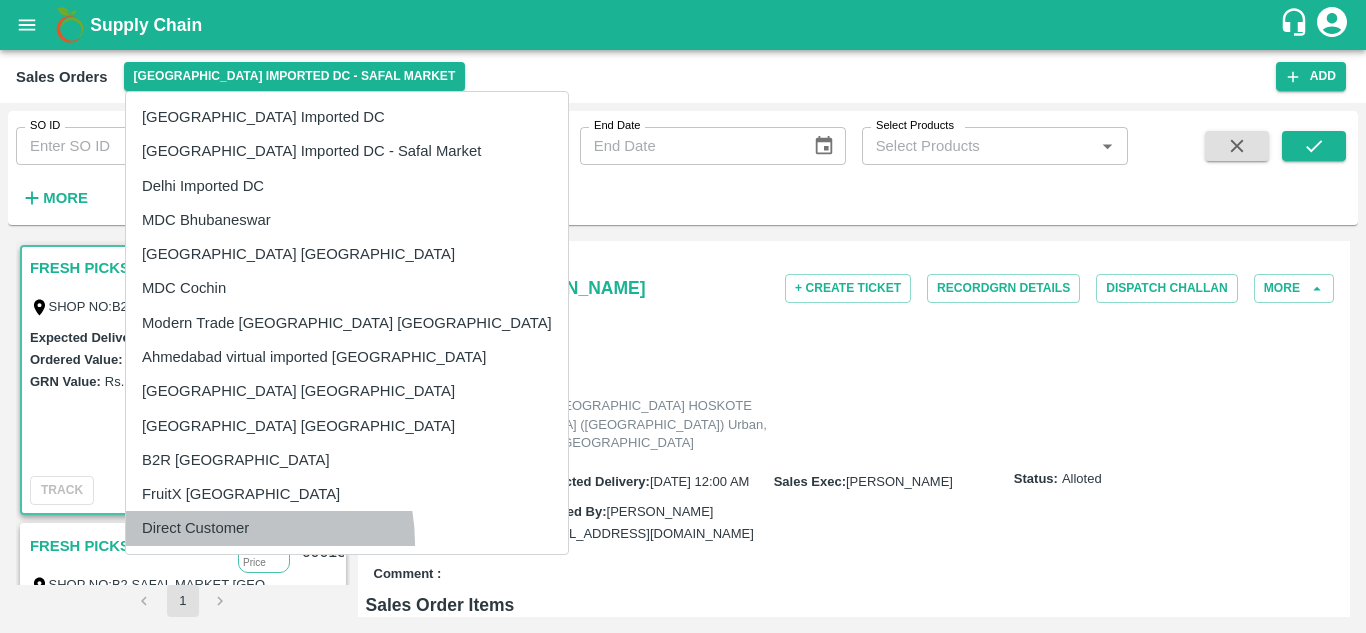 click on "Direct Customer" at bounding box center (347, 528) 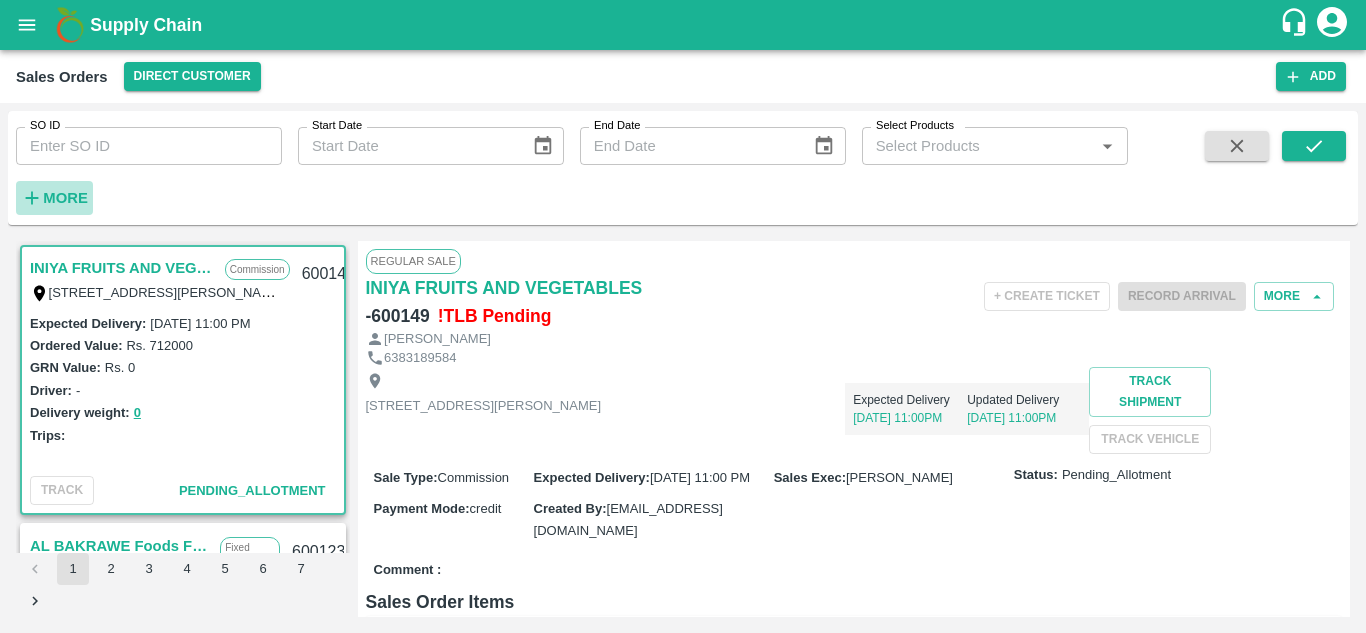 click on "More" at bounding box center [54, 198] 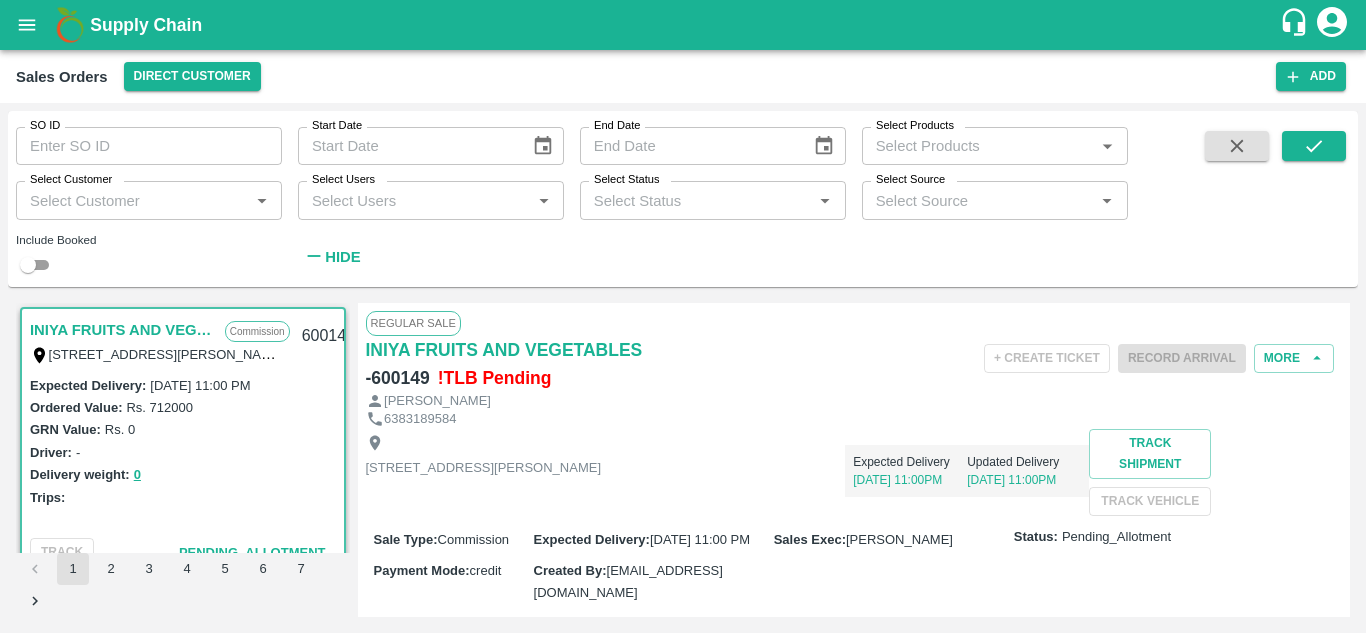 click on "Select Customer   *" at bounding box center [149, 200] 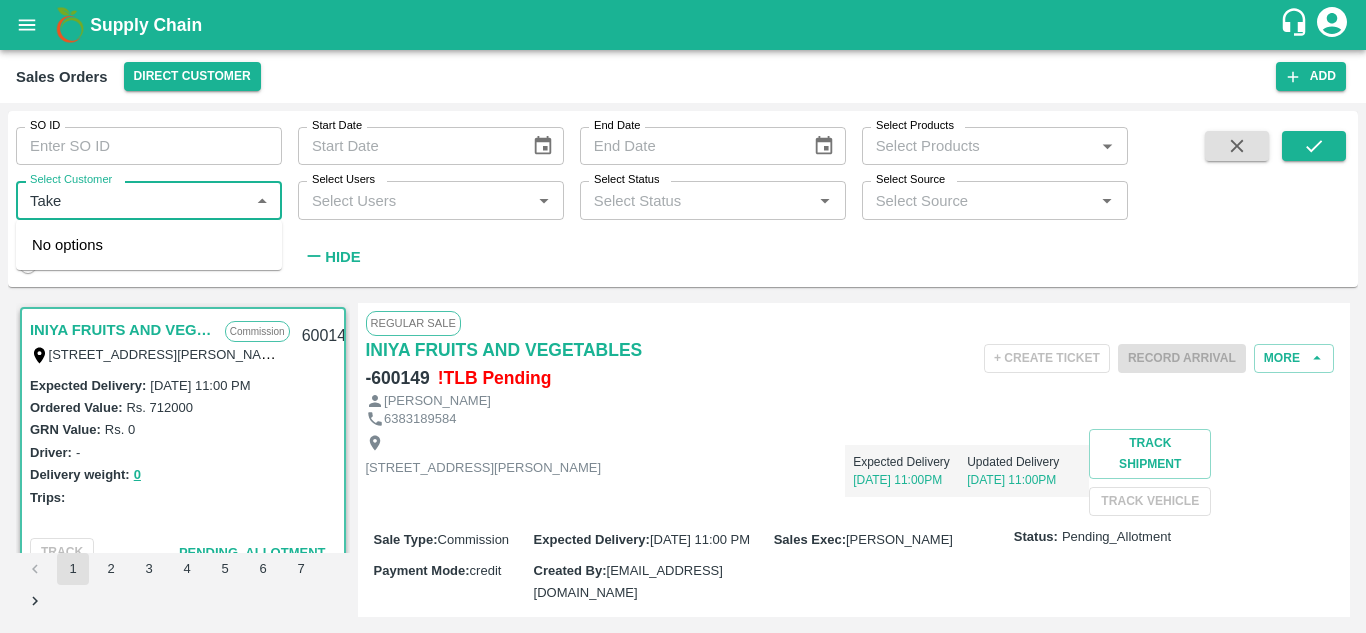 type on "Take" 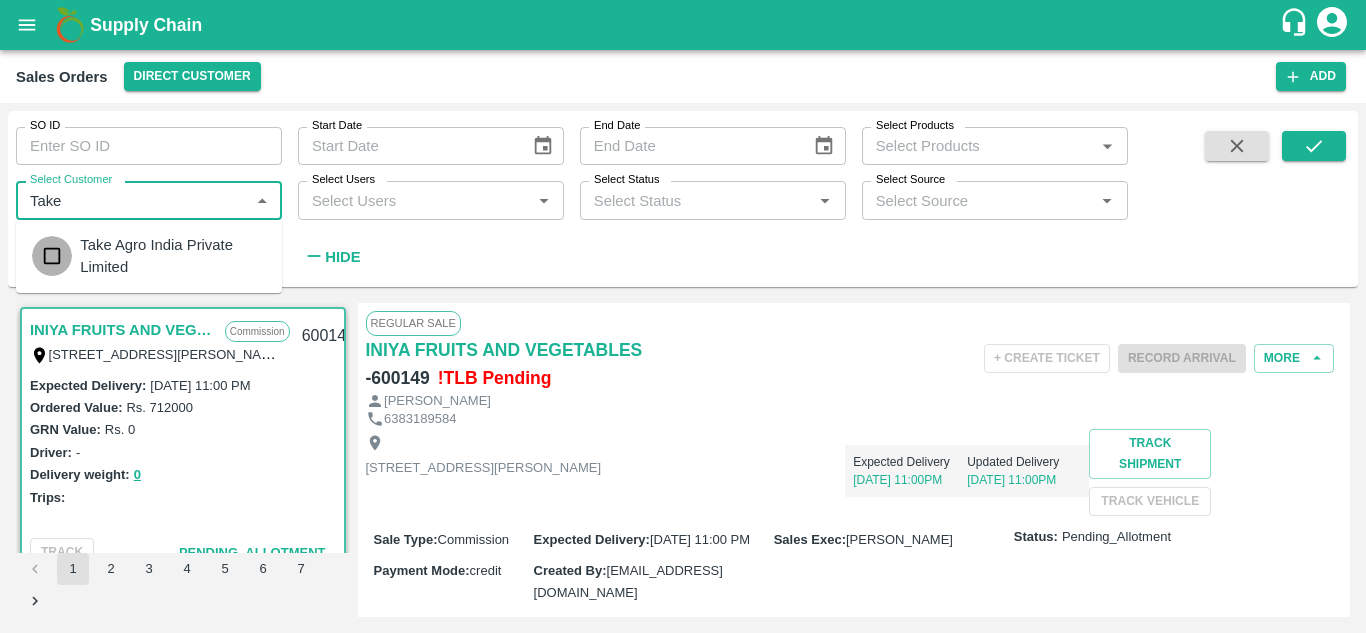 click at bounding box center [52, 256] 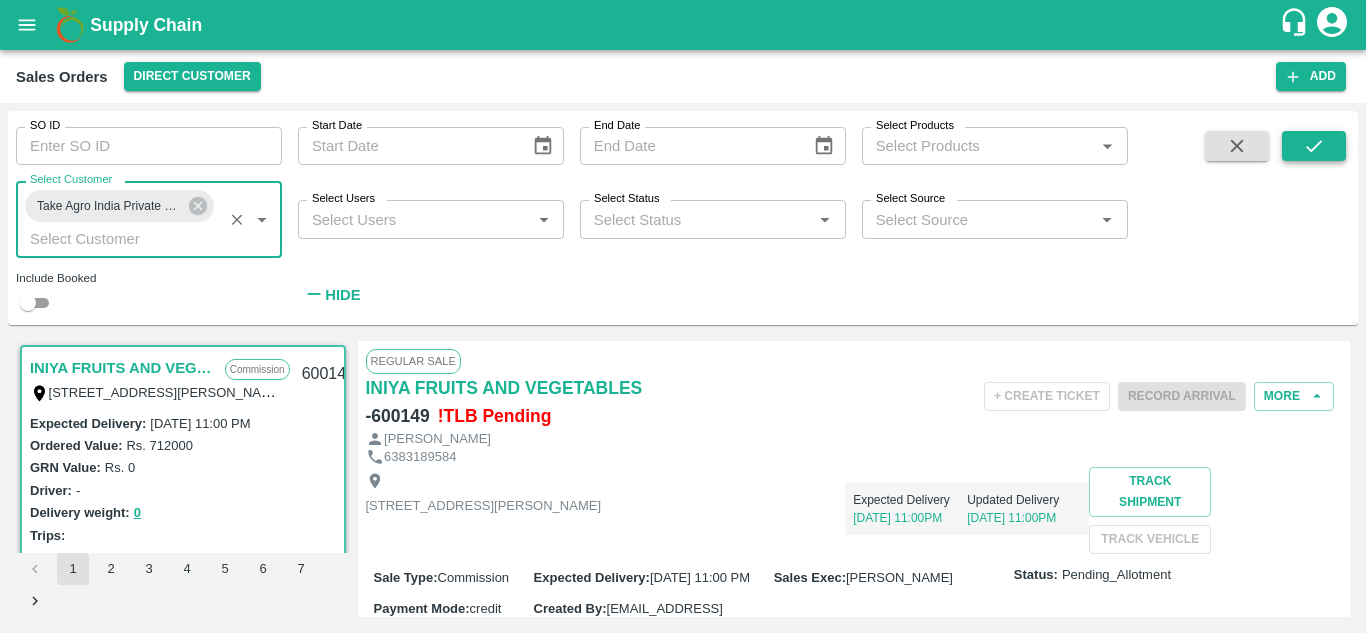 click 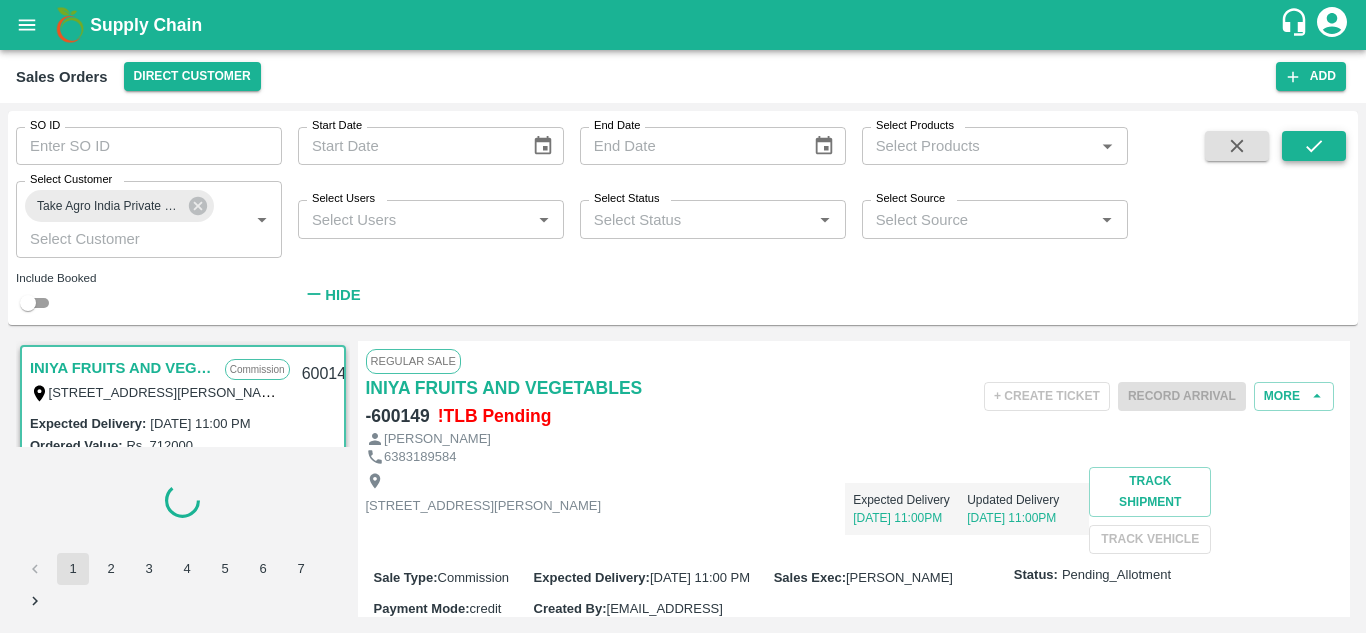 scroll, scrollTop: 6, scrollLeft: 0, axis: vertical 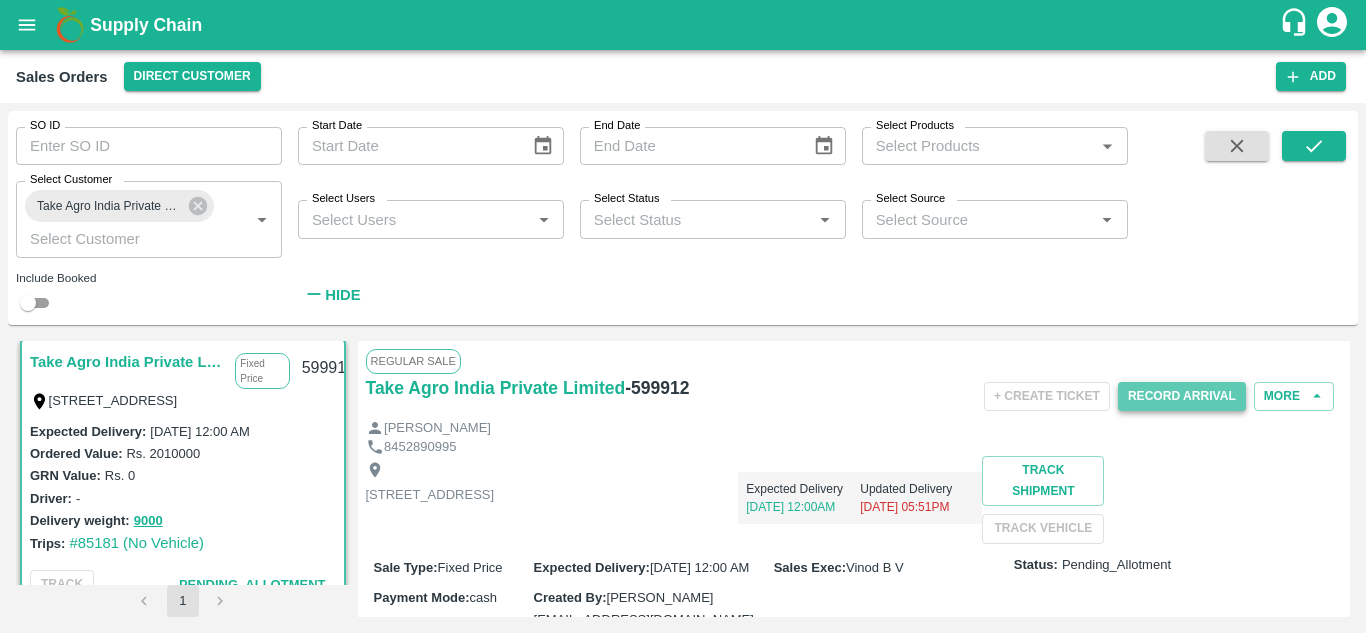 click on "Record Arrival" at bounding box center (1182, 396) 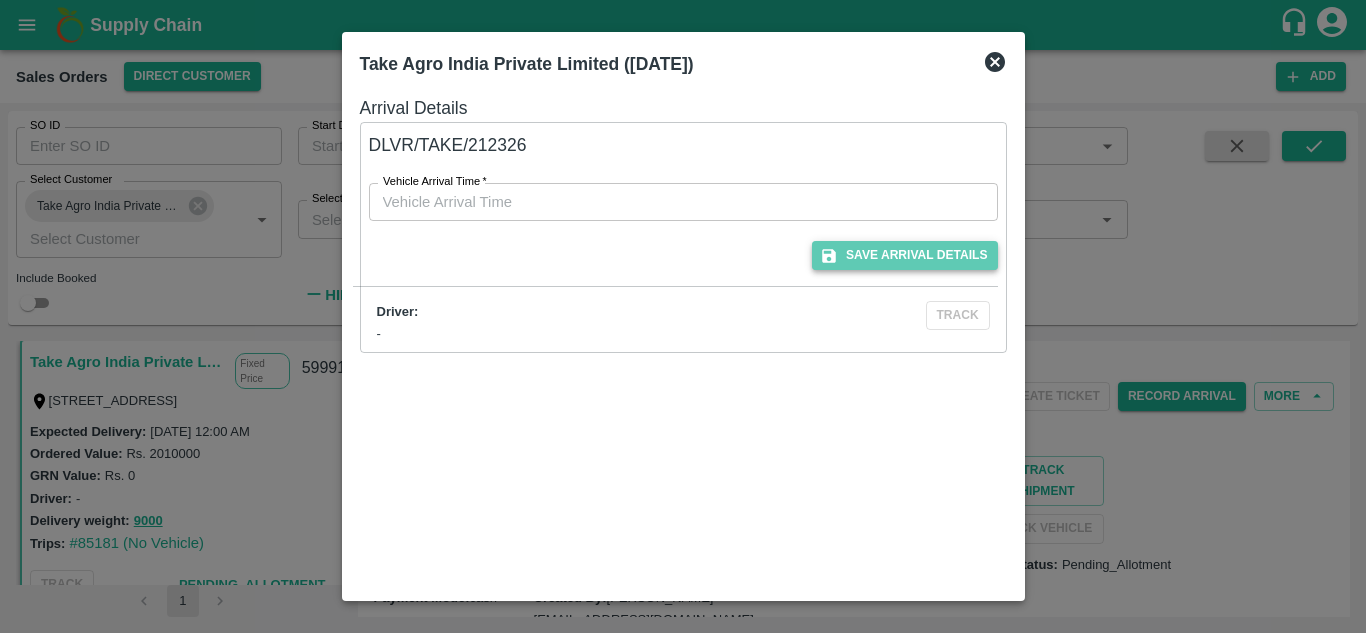 click on "Save Arrival Details" at bounding box center (904, 255) 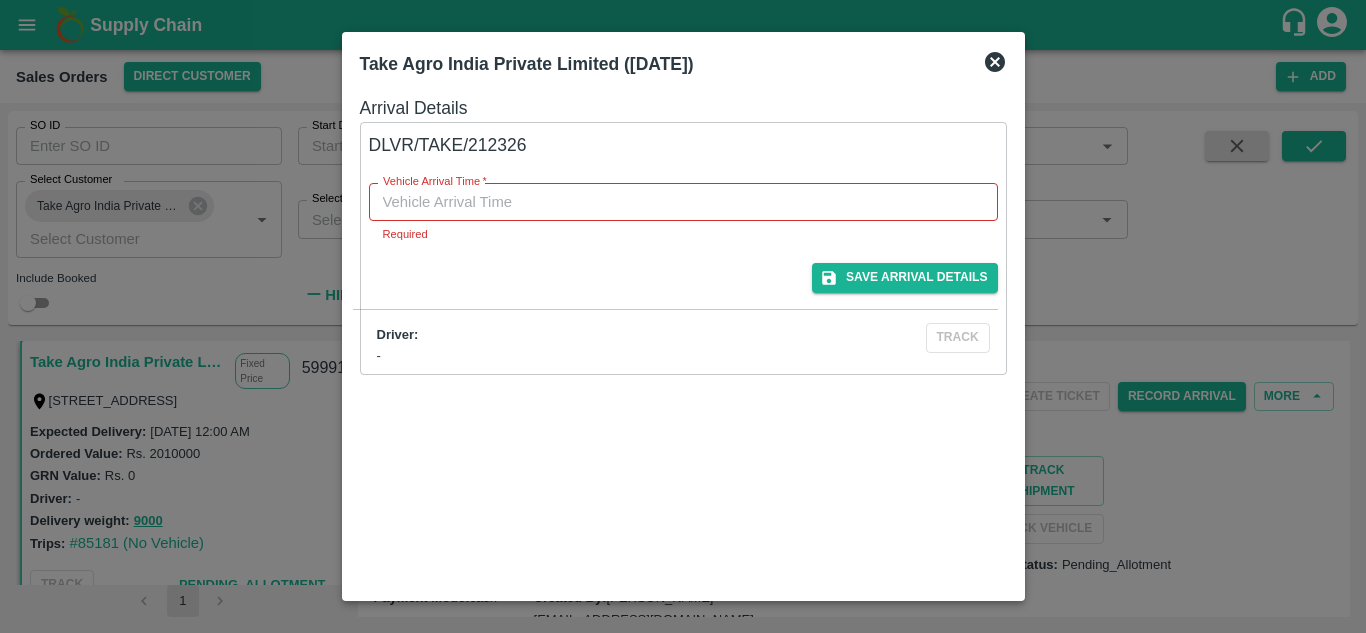 type on "DD/MM/YYYY hh:mm aa" 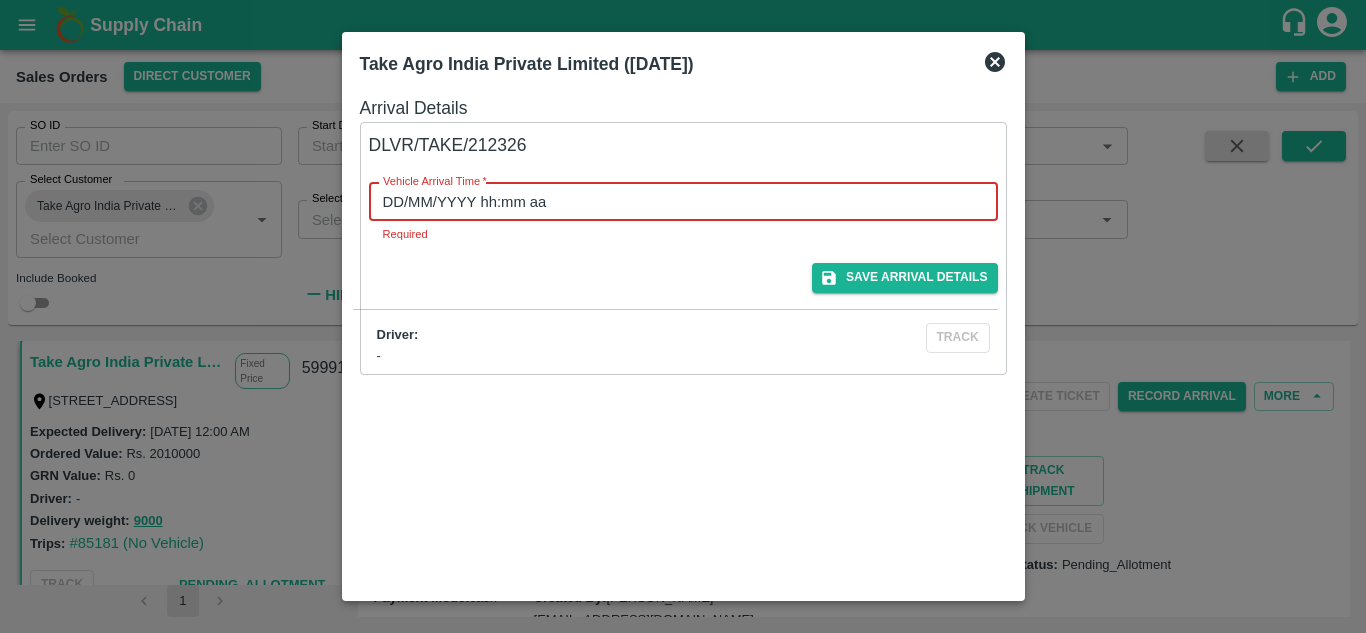 click on "DD/MM/YYYY hh:mm aa" at bounding box center (676, 202) 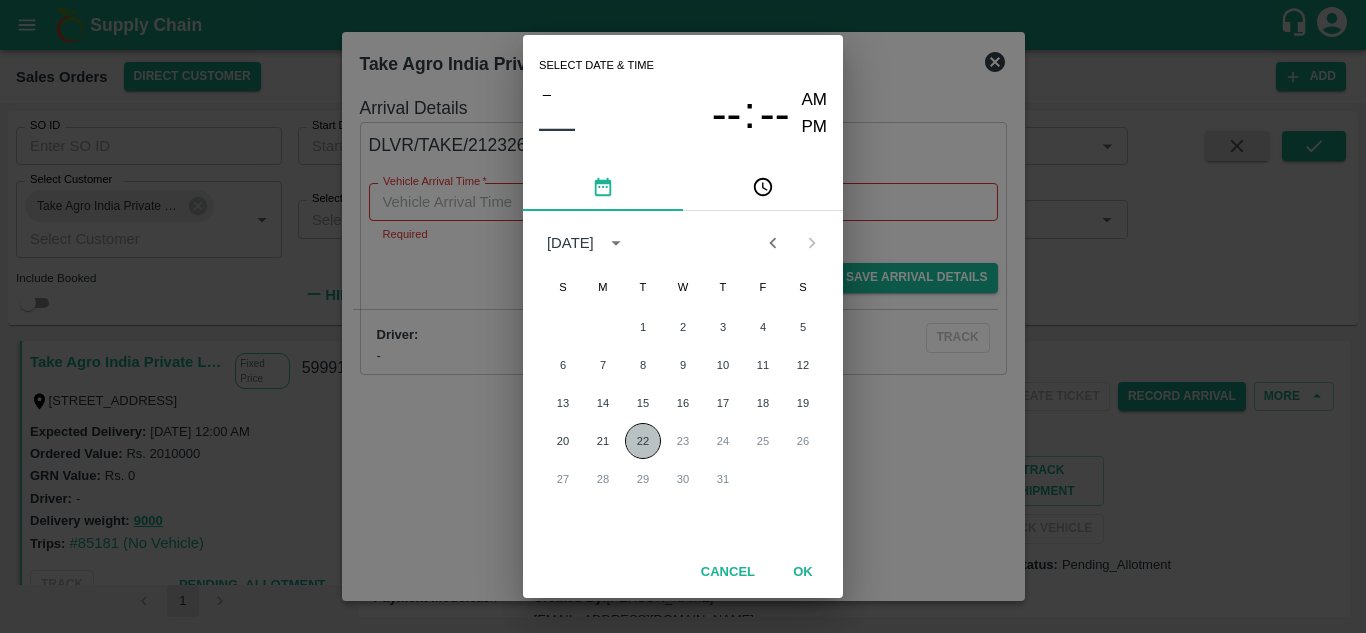 click on "22" at bounding box center [643, 441] 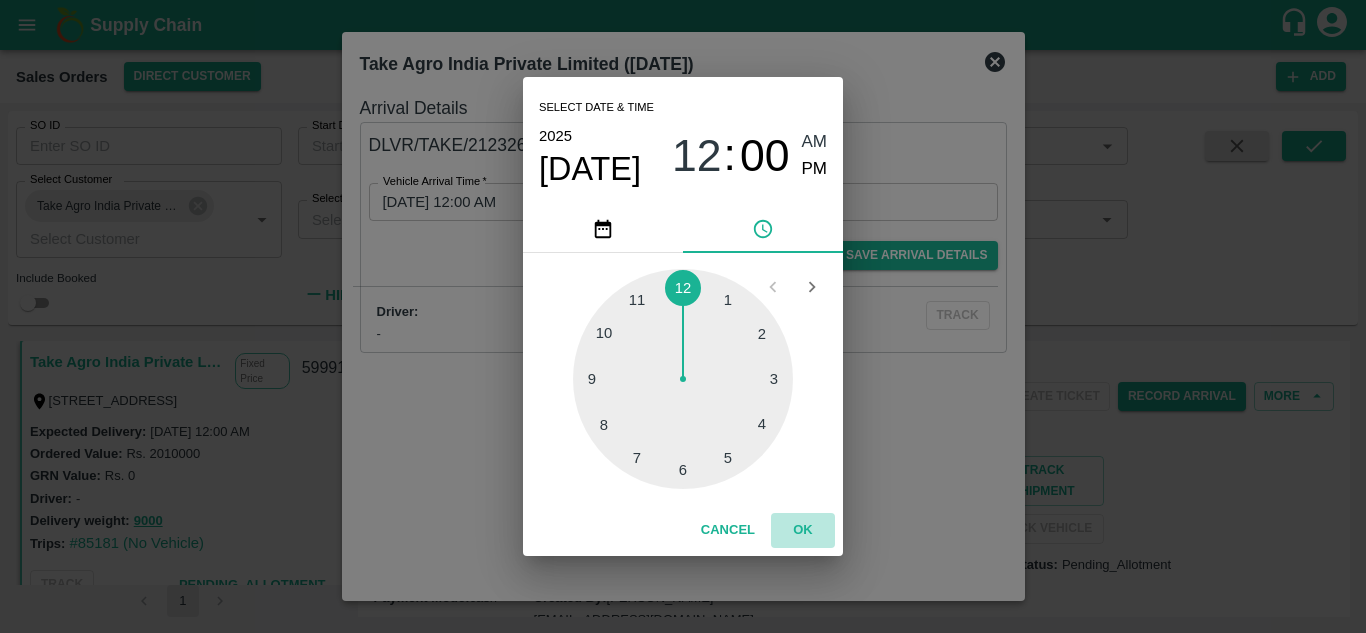 click on "OK" at bounding box center [803, 530] 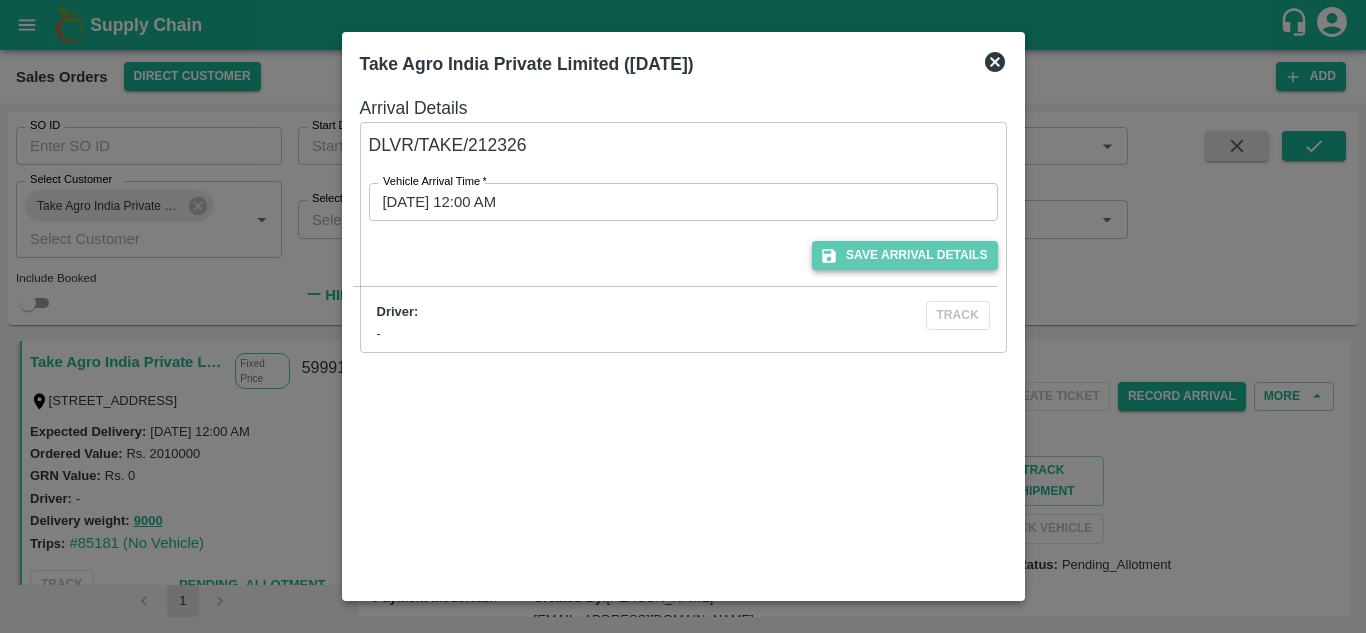 click on "Save Arrival Details" at bounding box center (904, 255) 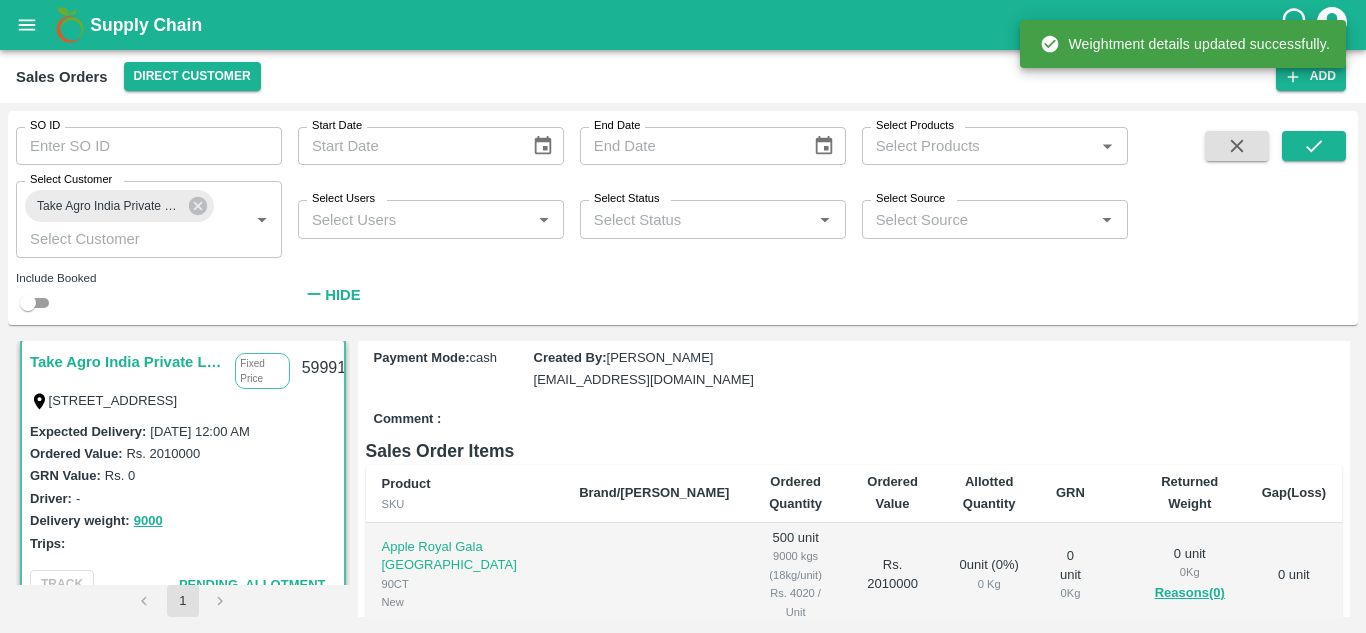 scroll, scrollTop: 239, scrollLeft: 0, axis: vertical 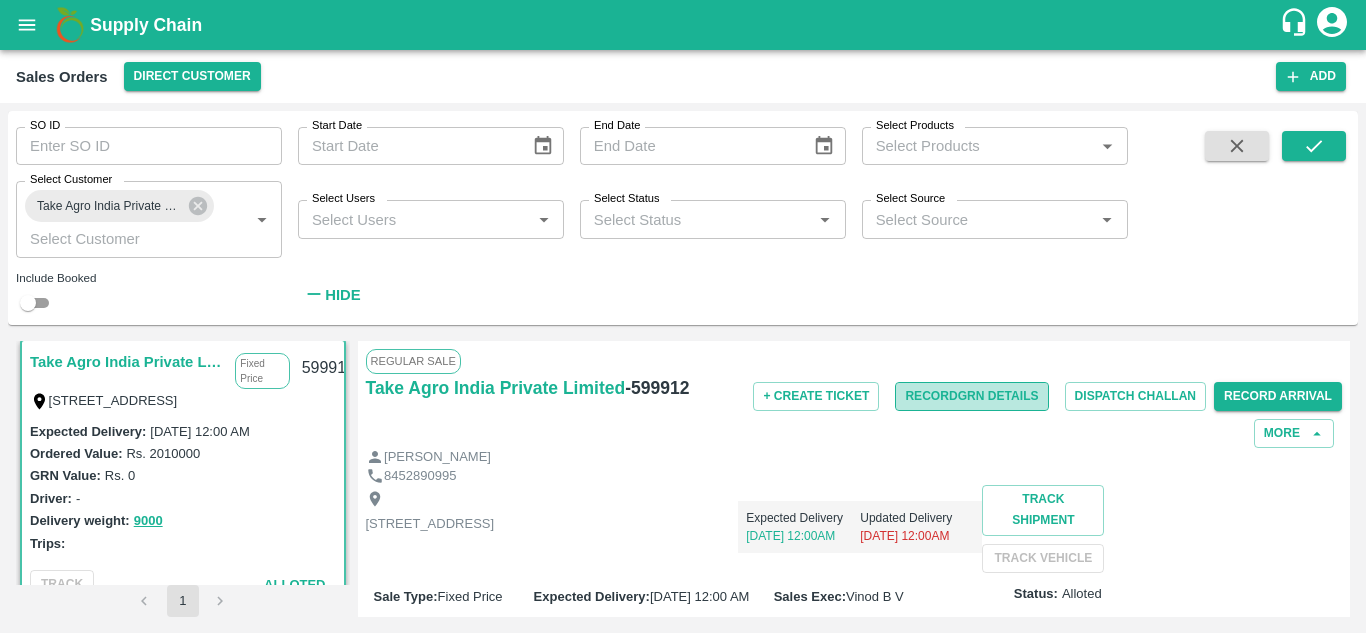 click on "Record  GRN Details" at bounding box center (971, 396) 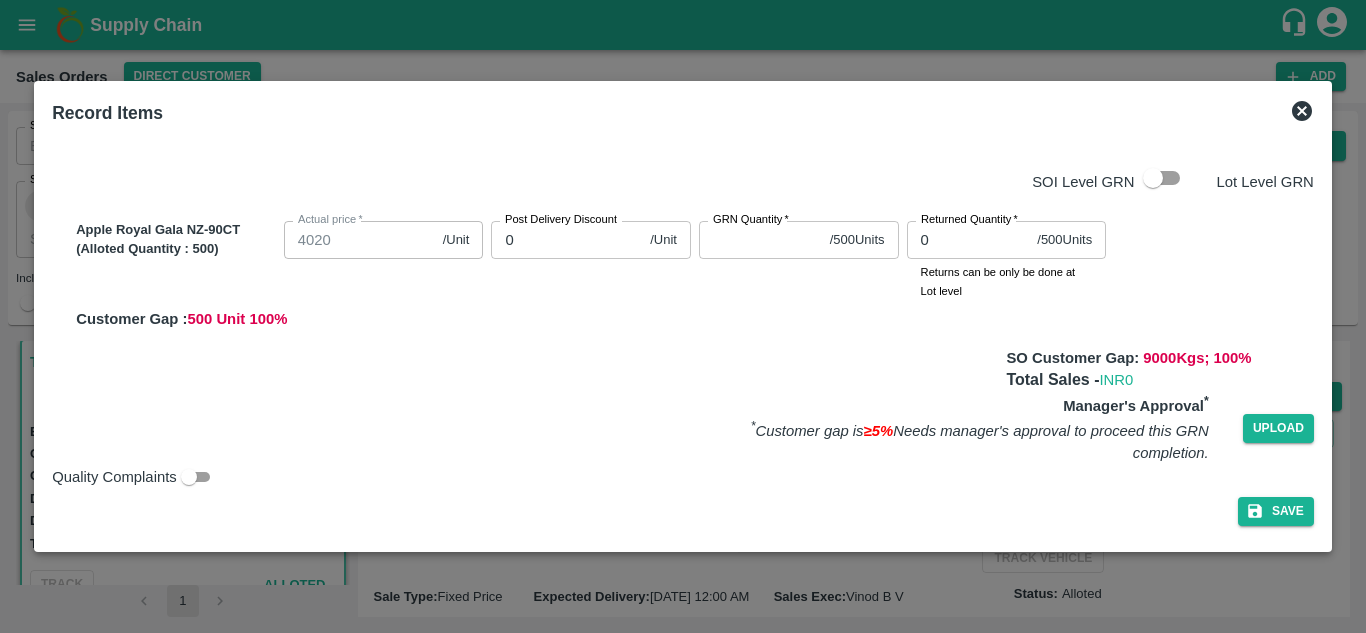 click on "GRN Quantity   *" at bounding box center [760, 240] 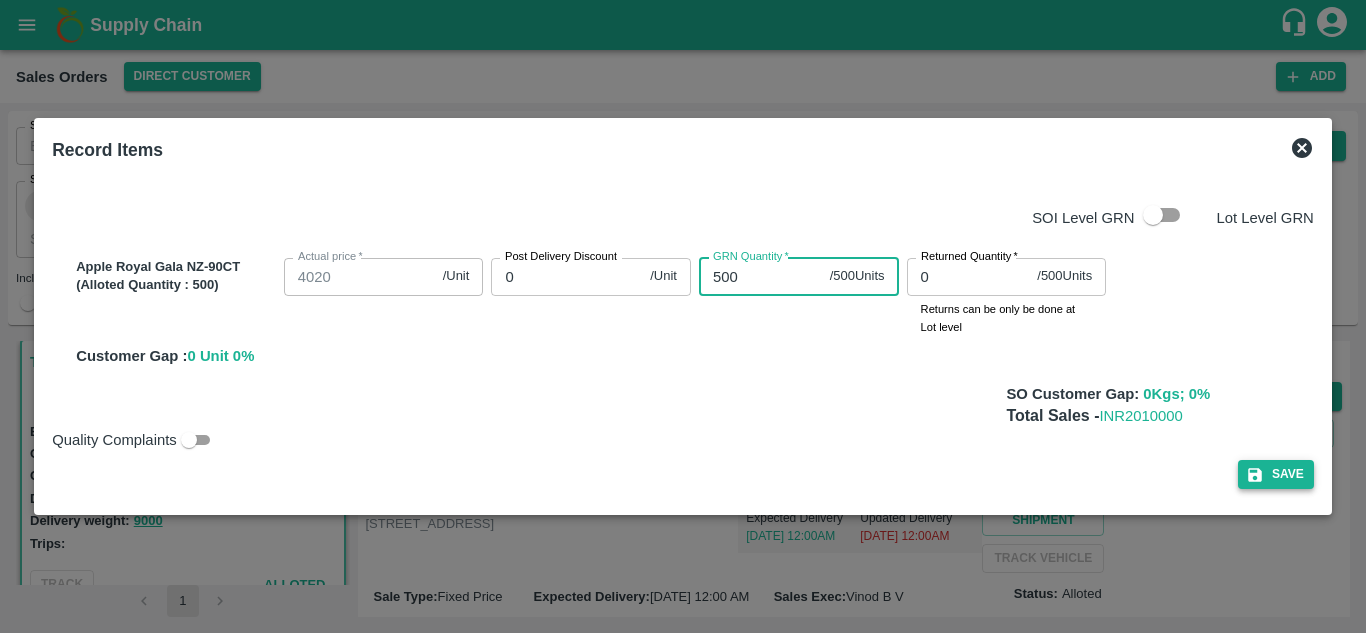 type on "500" 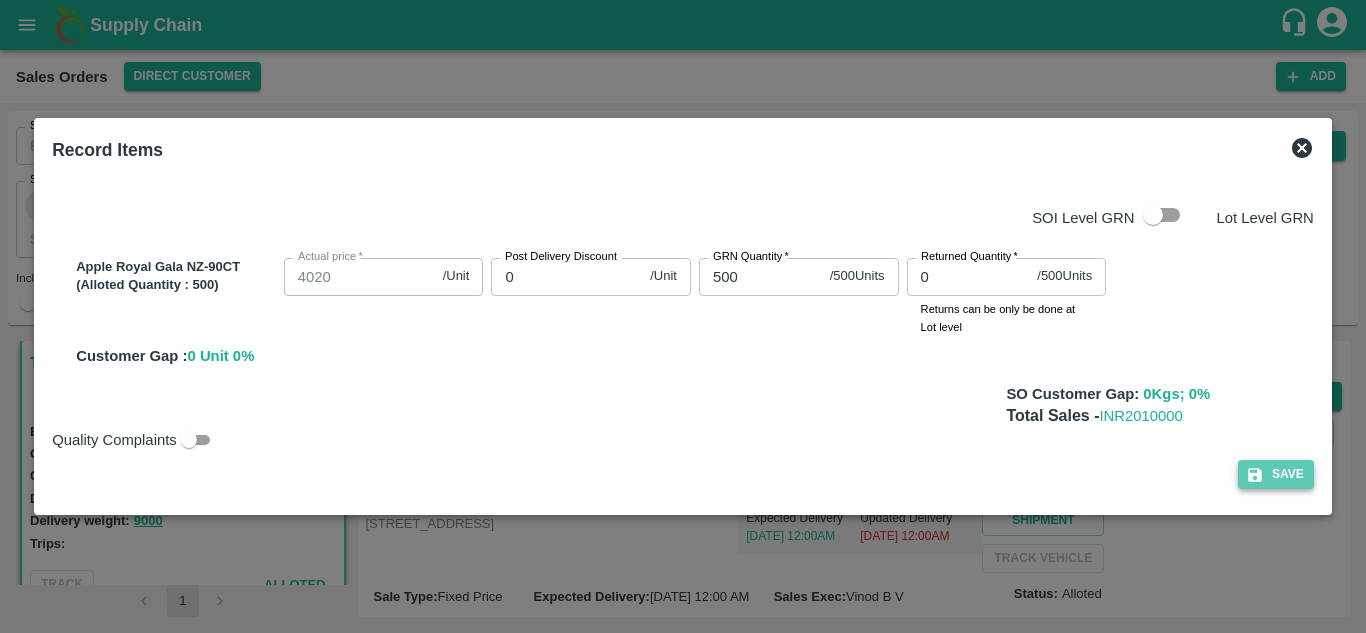 click on "Save" at bounding box center [1276, 474] 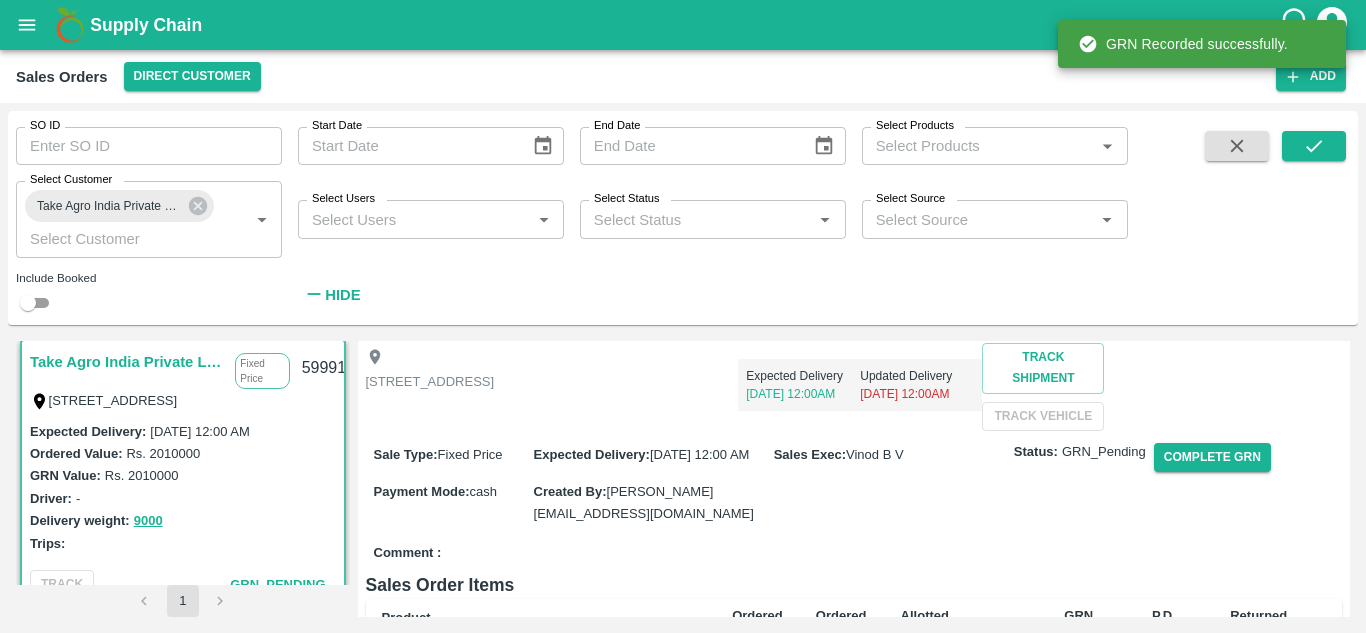 scroll, scrollTop: 0, scrollLeft: 0, axis: both 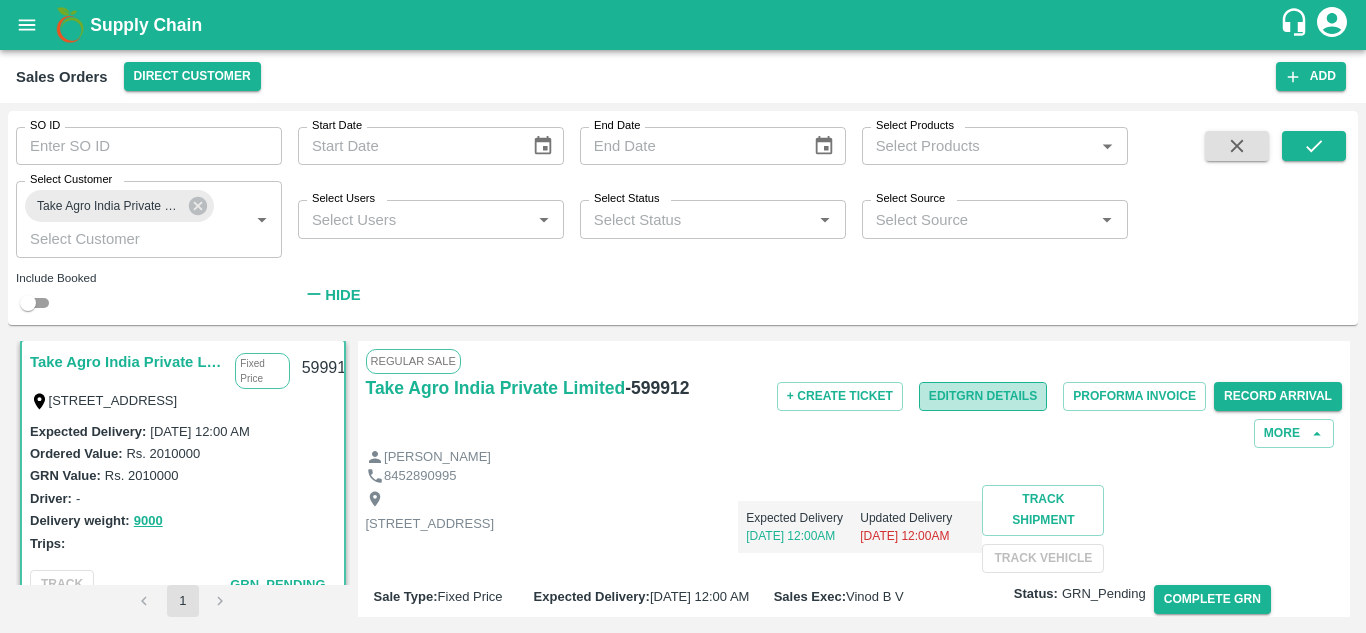 click on "Edit  GRN Details" at bounding box center (983, 396) 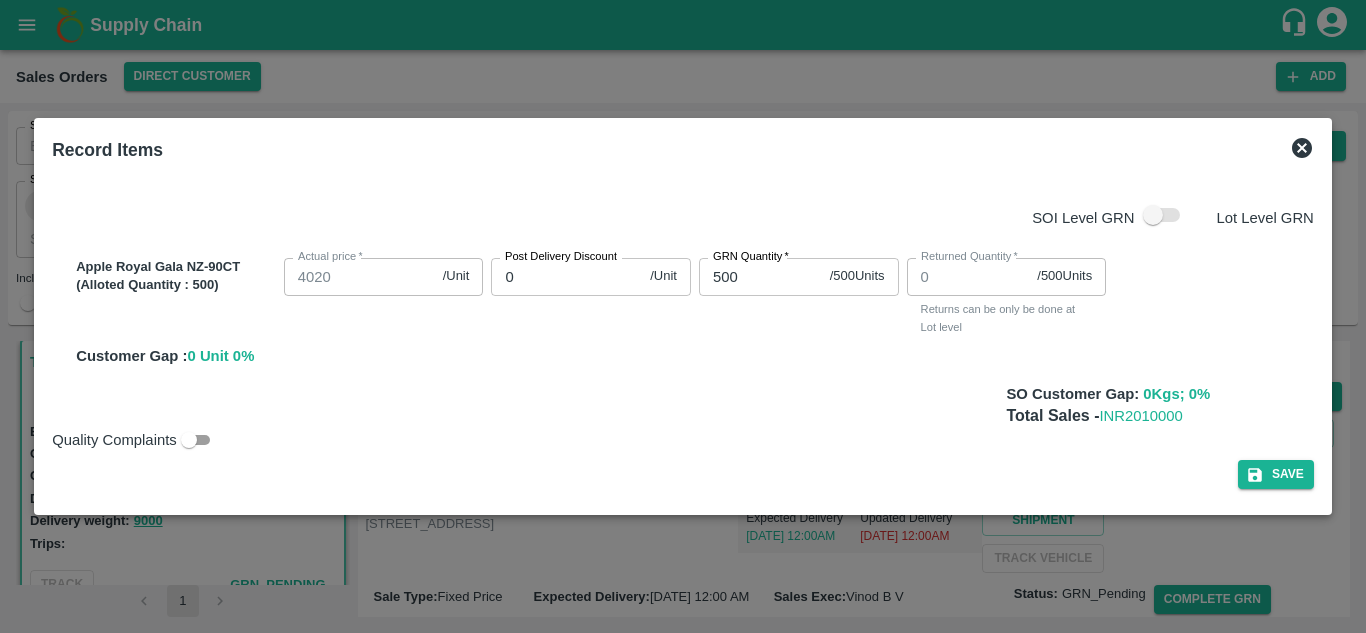 click 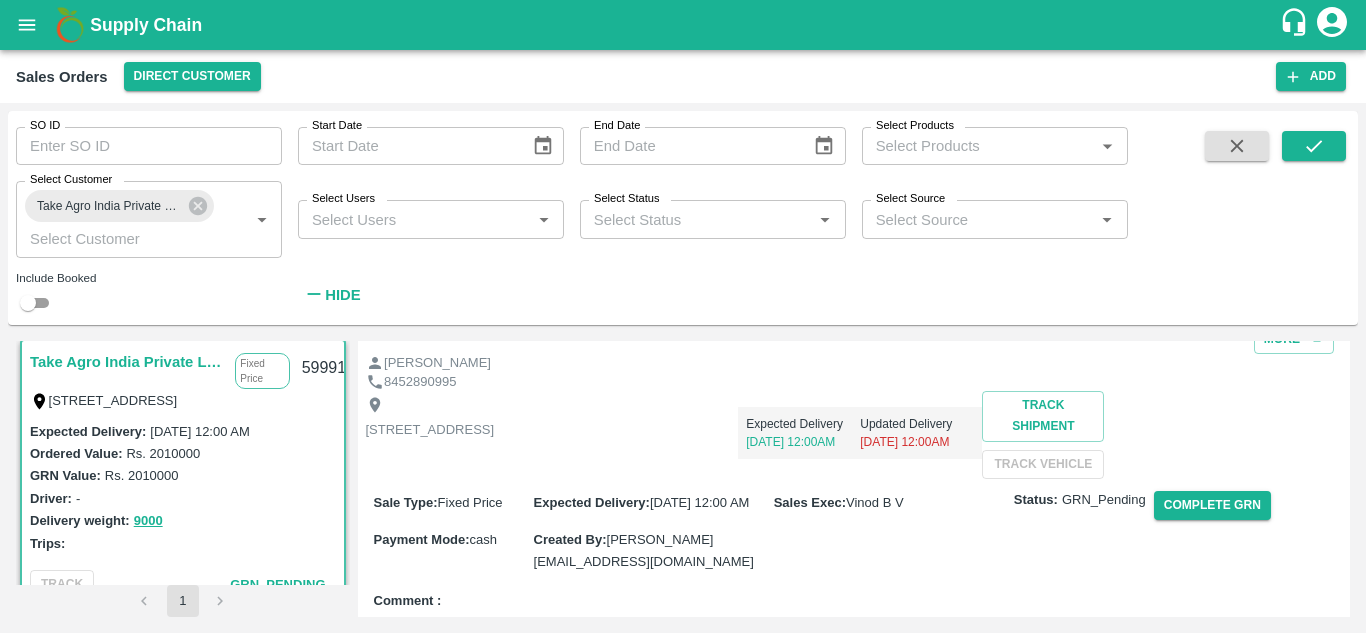 scroll, scrollTop: 95, scrollLeft: 0, axis: vertical 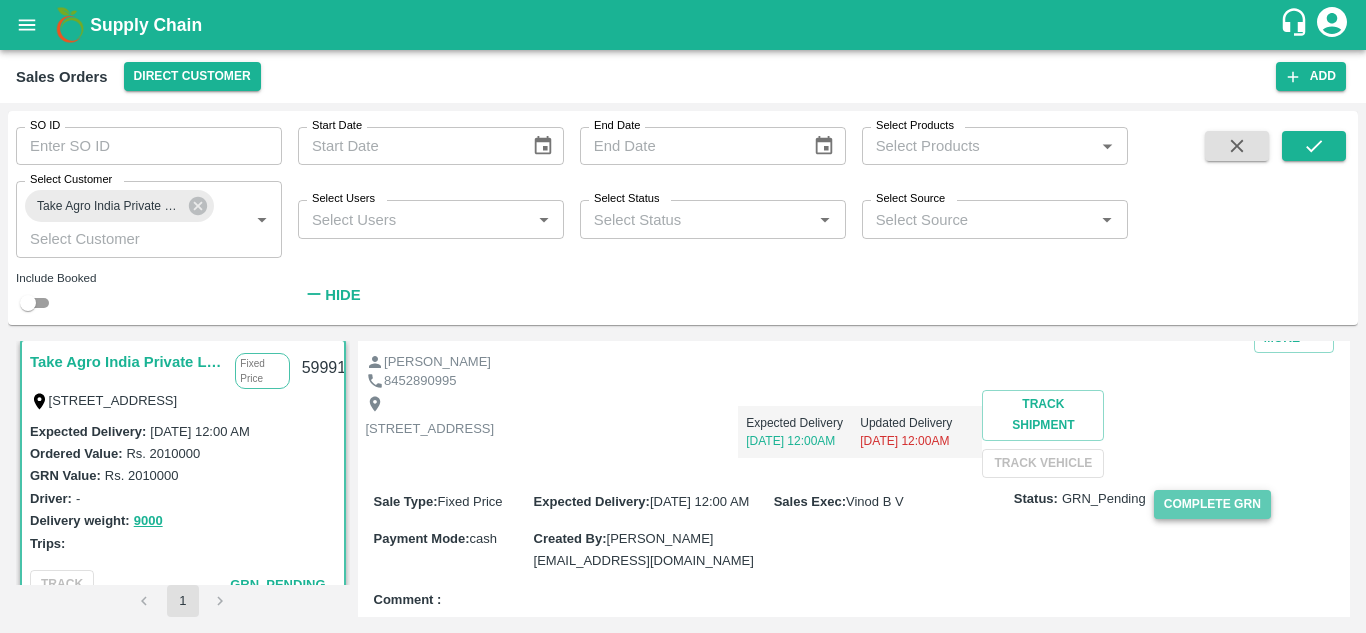 click on "Complete GRN" at bounding box center (1212, 504) 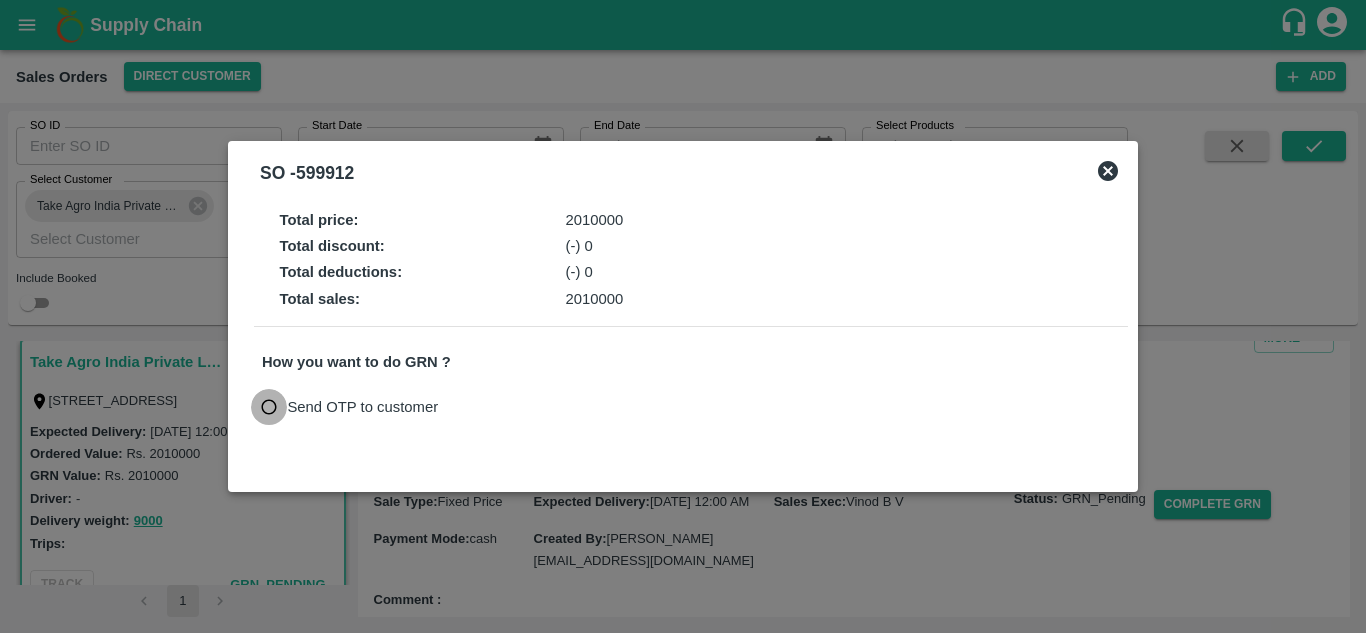 click on "Send OTP to customer" at bounding box center [269, 407] 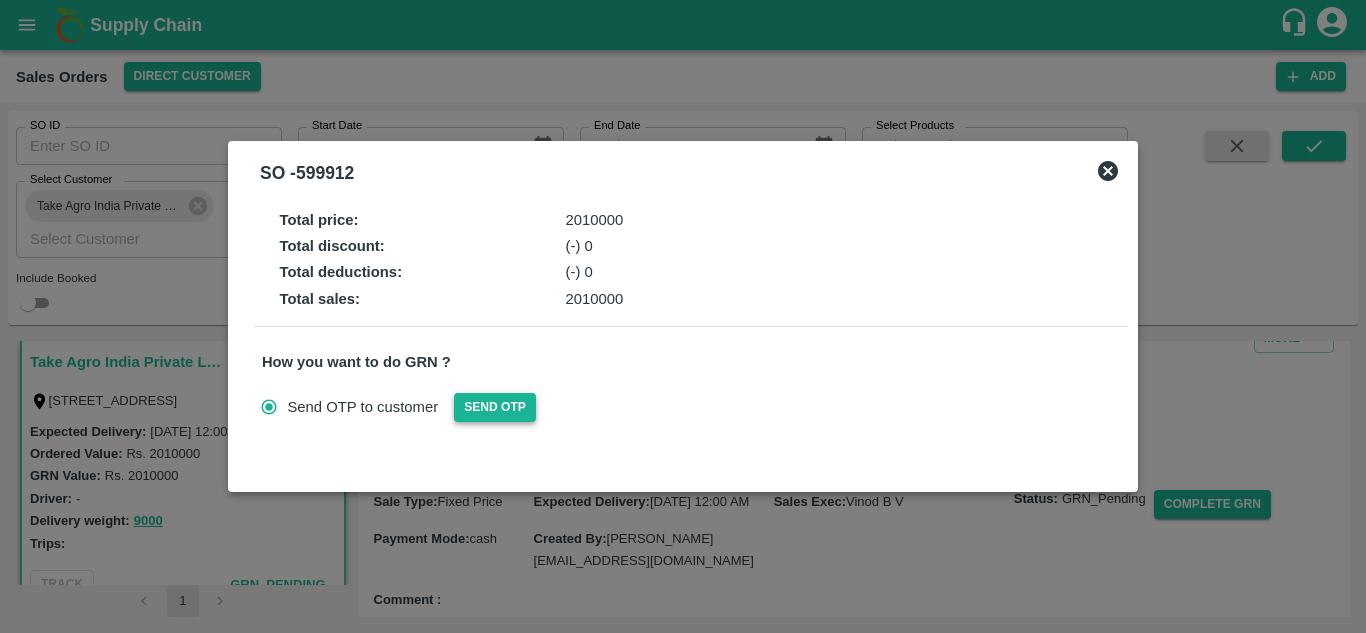 click on "Send OTP" at bounding box center (495, 407) 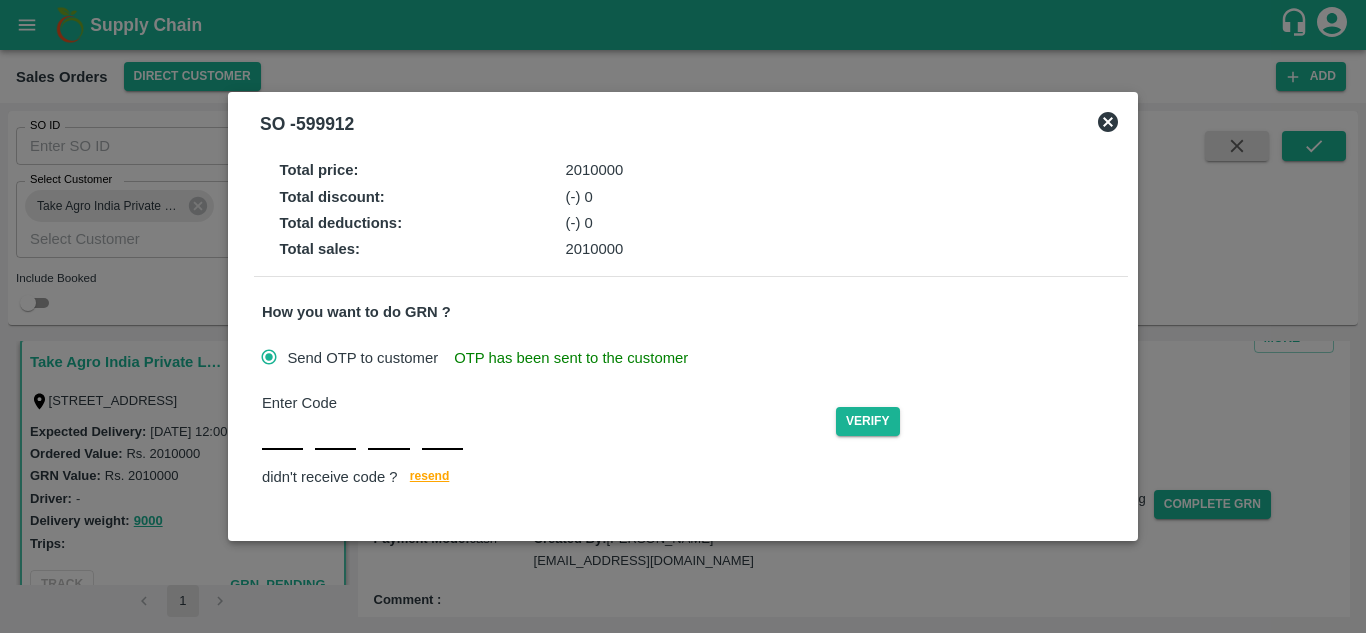 click at bounding box center [282, 432] 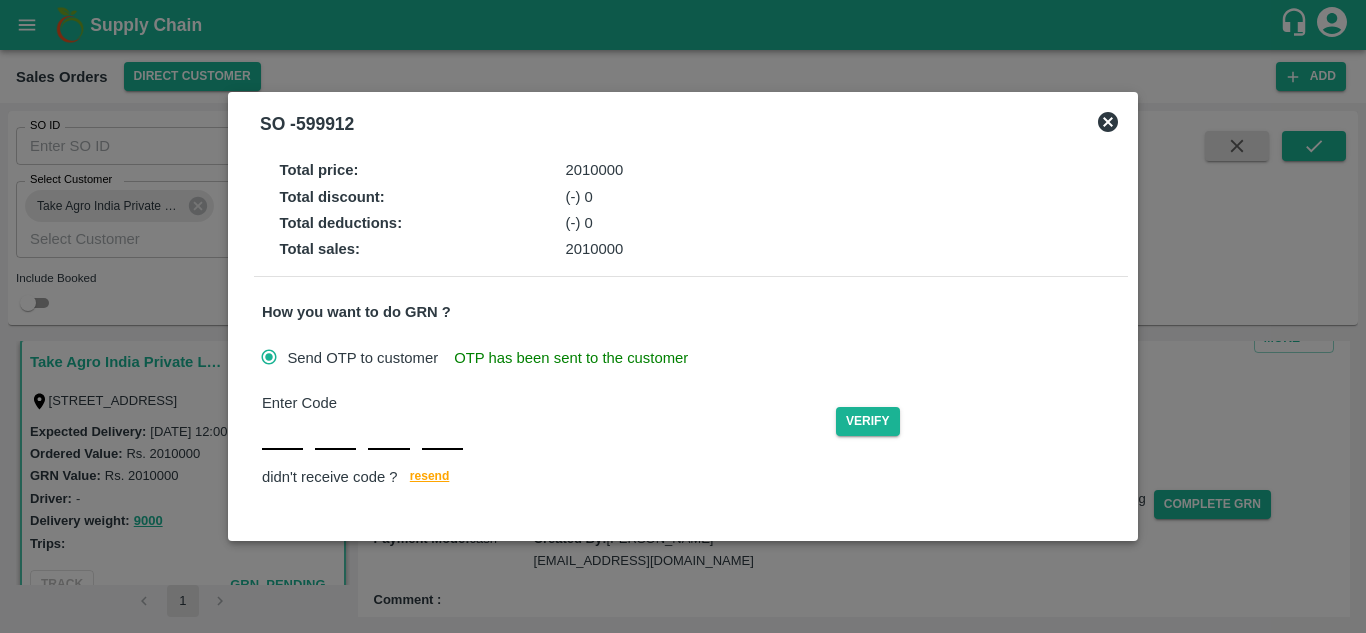 drag, startPoint x: 279, startPoint y: 425, endPoint x: 735, endPoint y: 314, distance: 469.31546 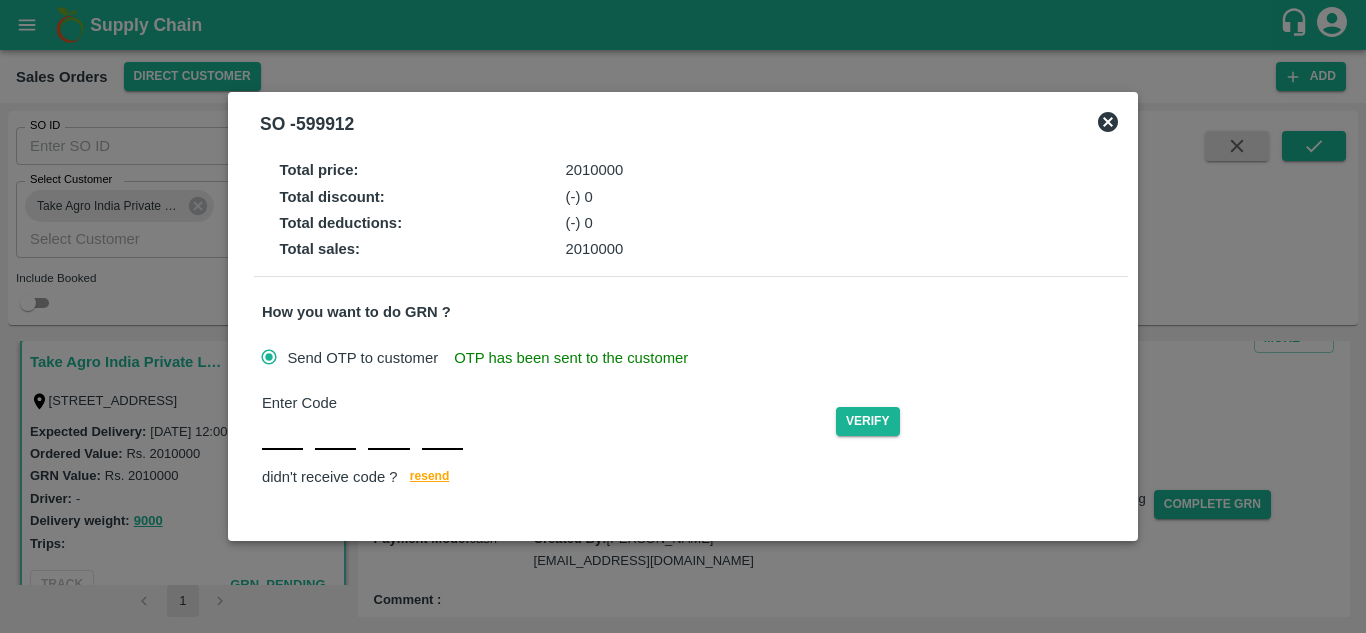 click on "How you want to do GRN ?" at bounding box center [691, 312] 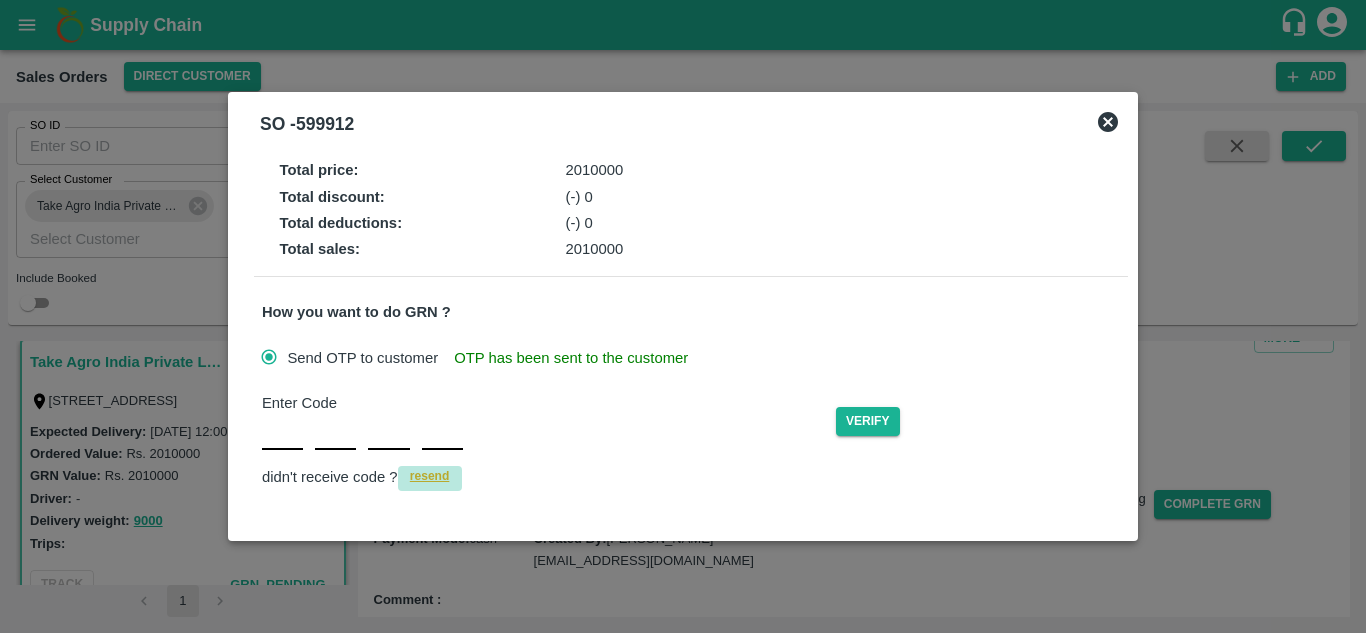 click on "resend" at bounding box center [430, 476] 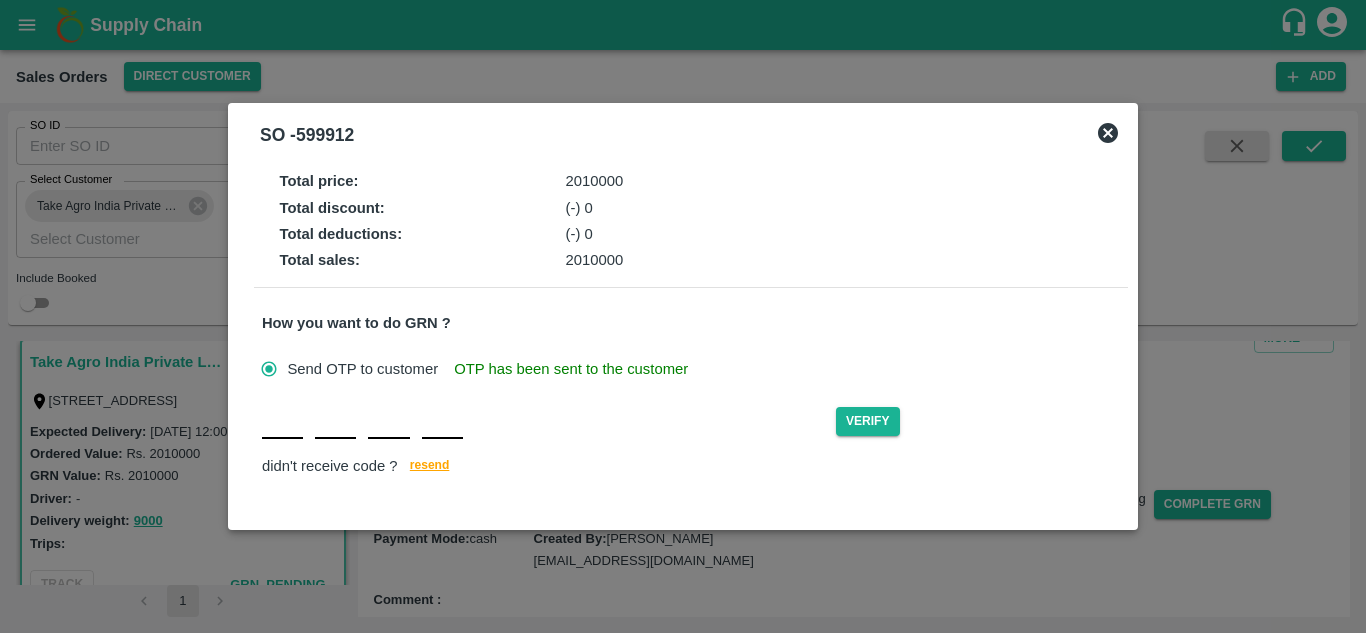 click at bounding box center (282, 421) 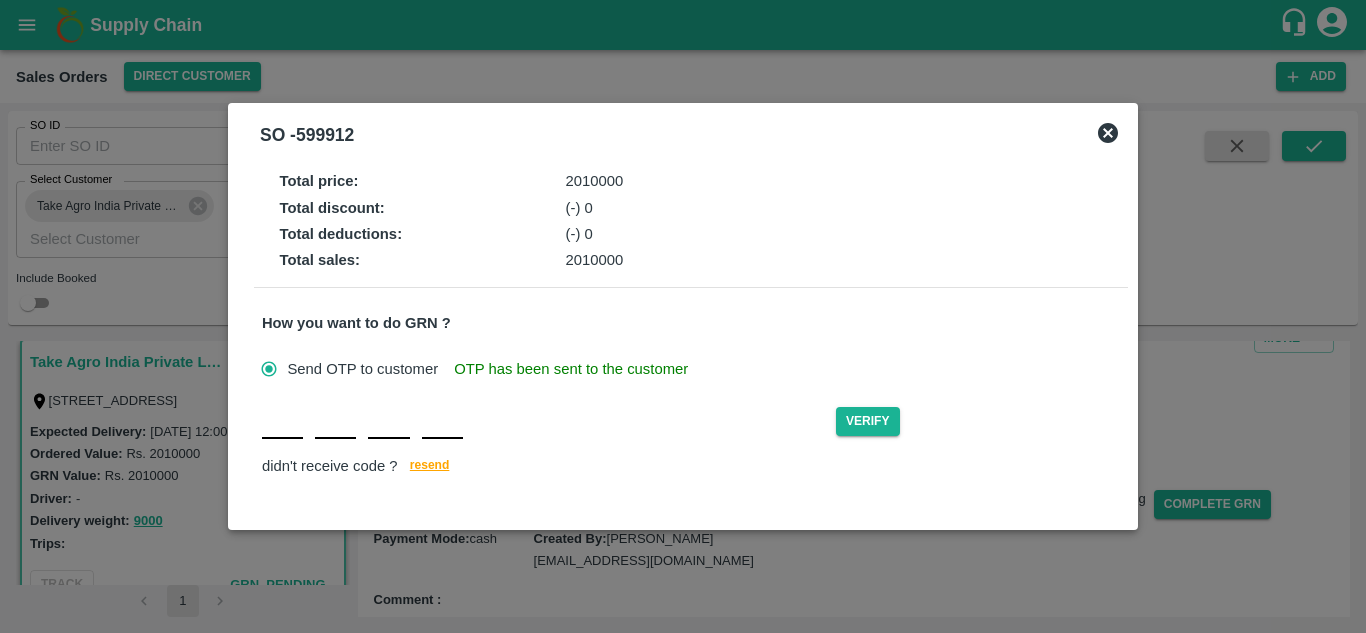 type on "S" 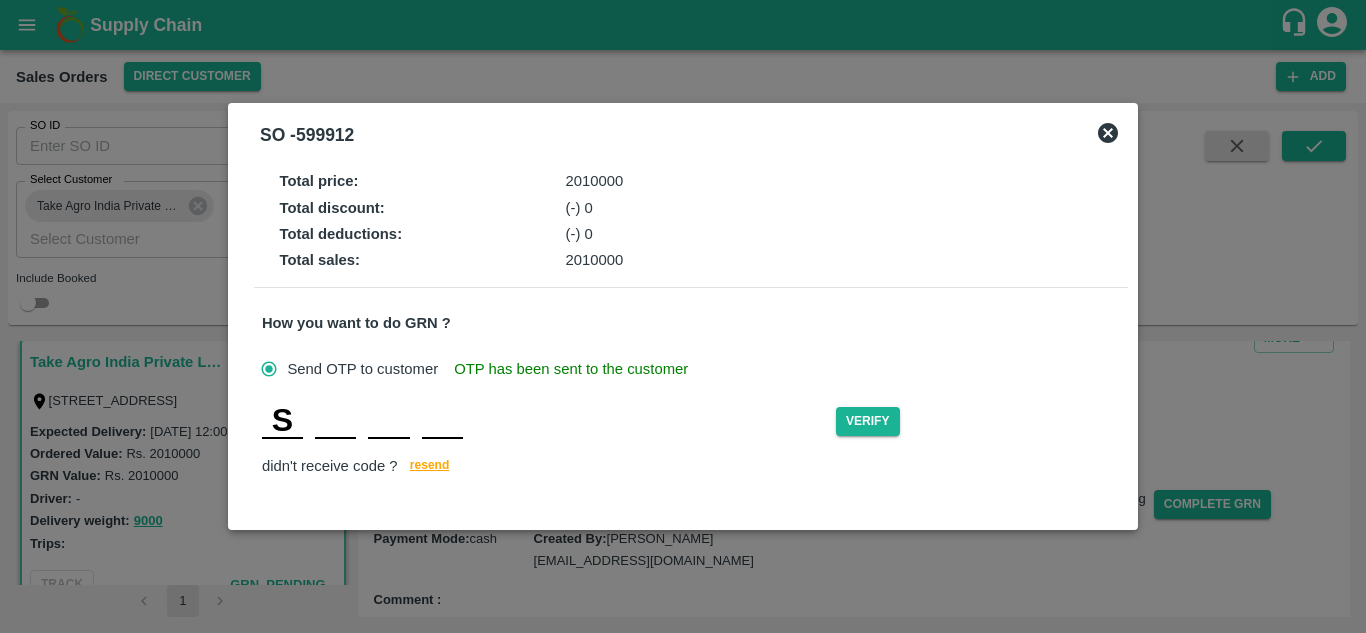 type on "Z" 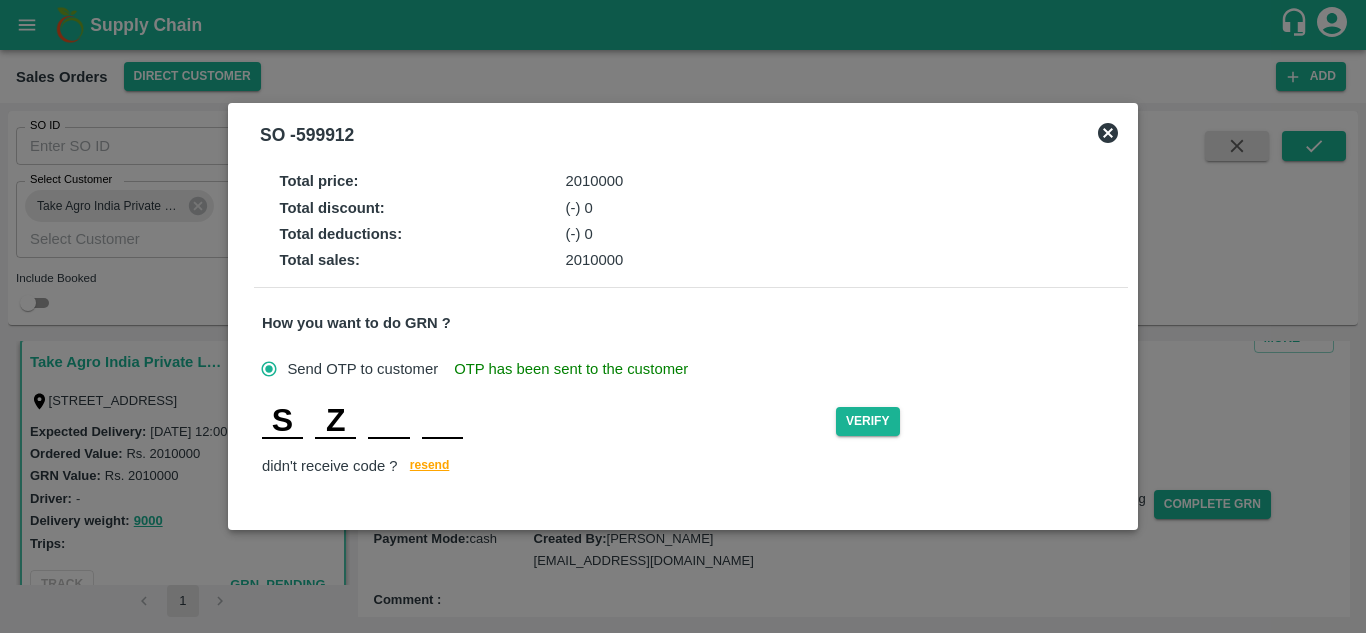 type on "Z" 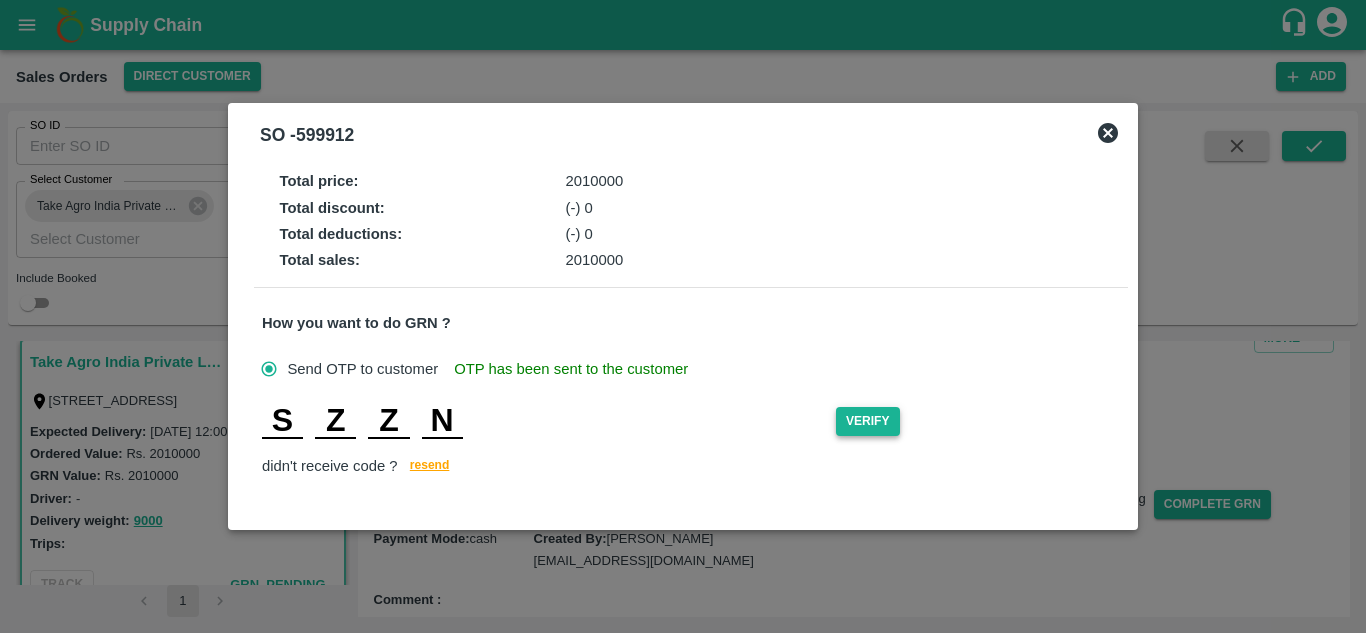 type on "N" 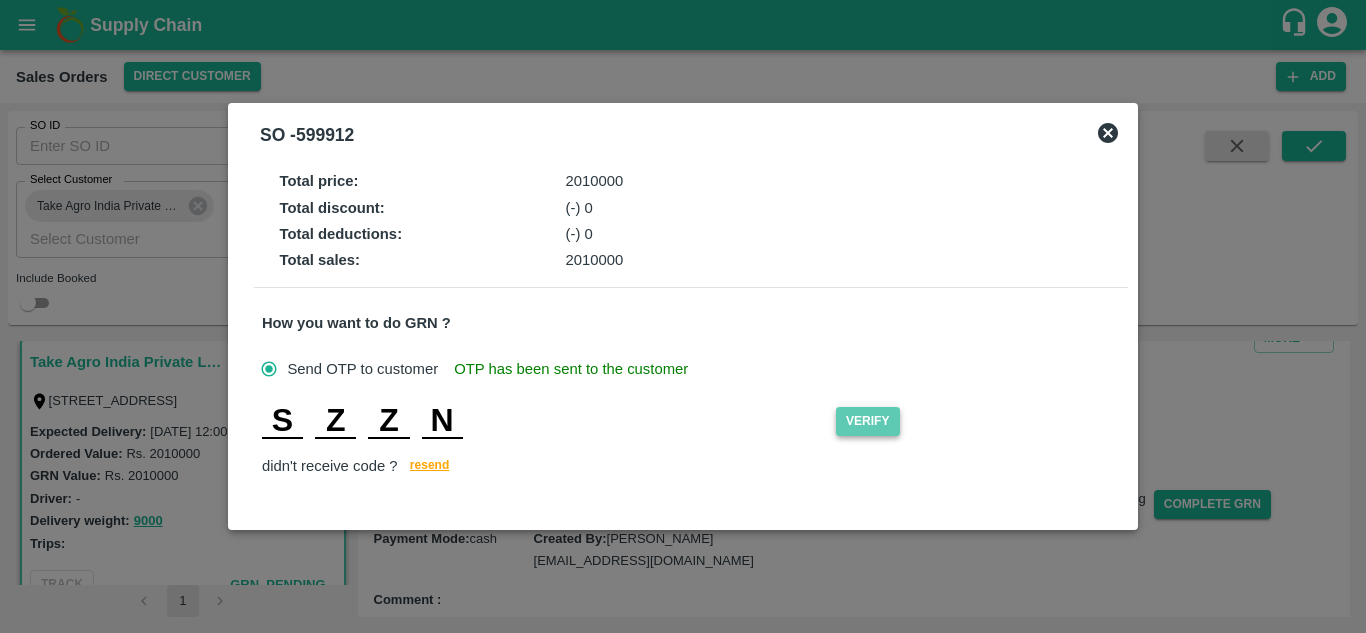 click on "Verify" at bounding box center [868, 421] 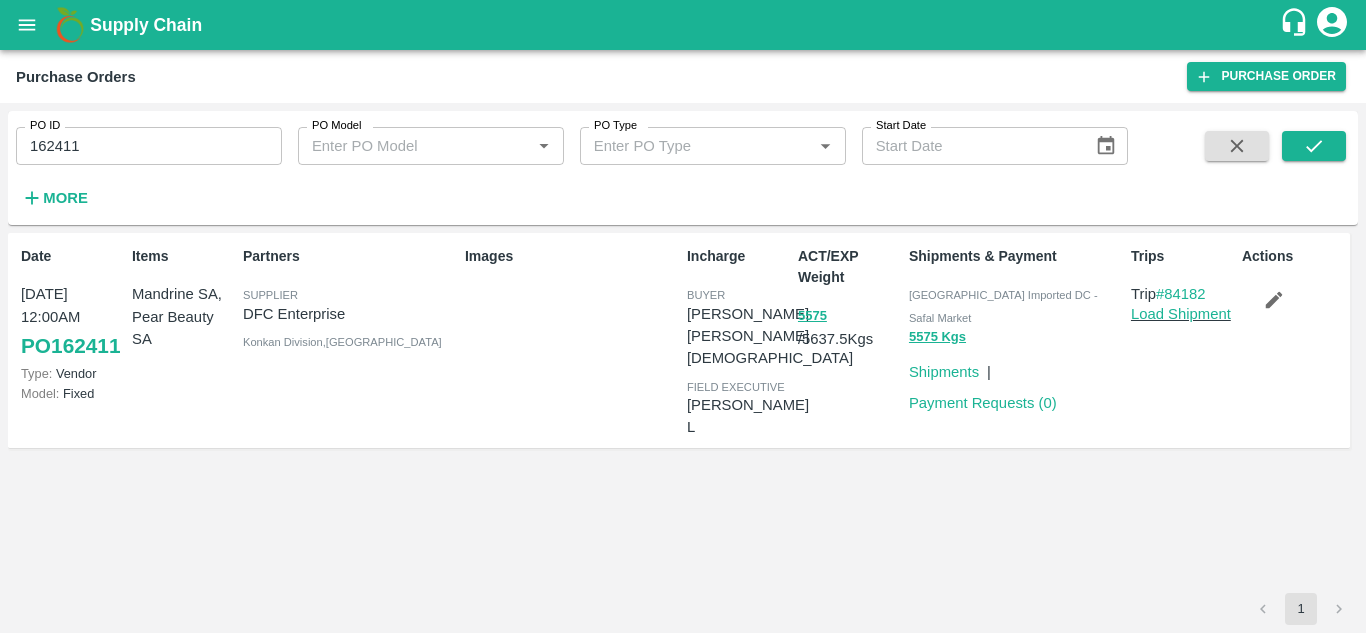 scroll, scrollTop: 0, scrollLeft: 0, axis: both 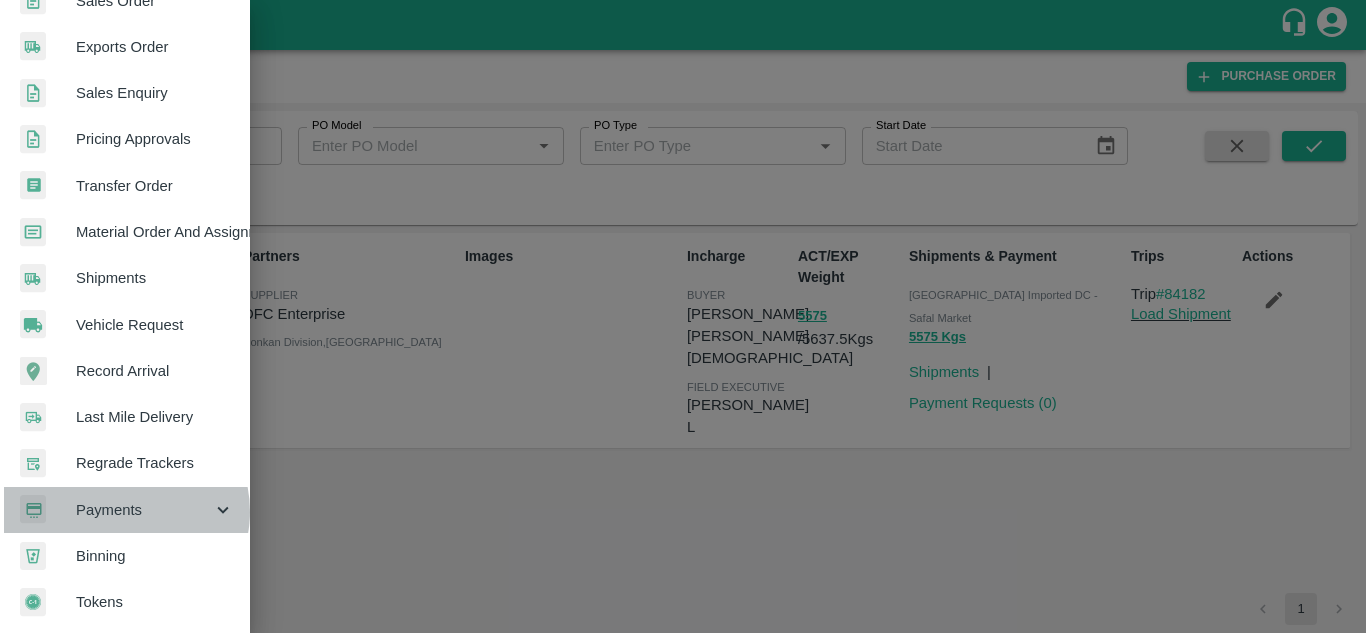 click on "Payments" at bounding box center (144, 510) 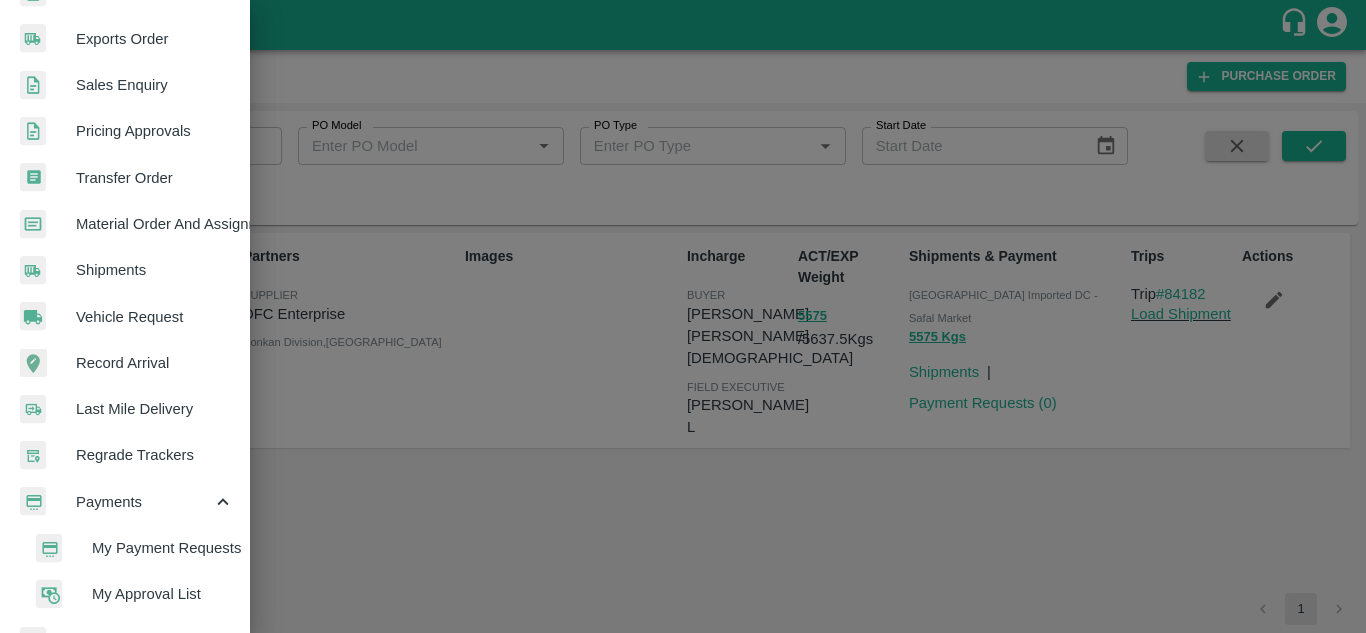 click on "My Payment Requests" at bounding box center (163, 548) 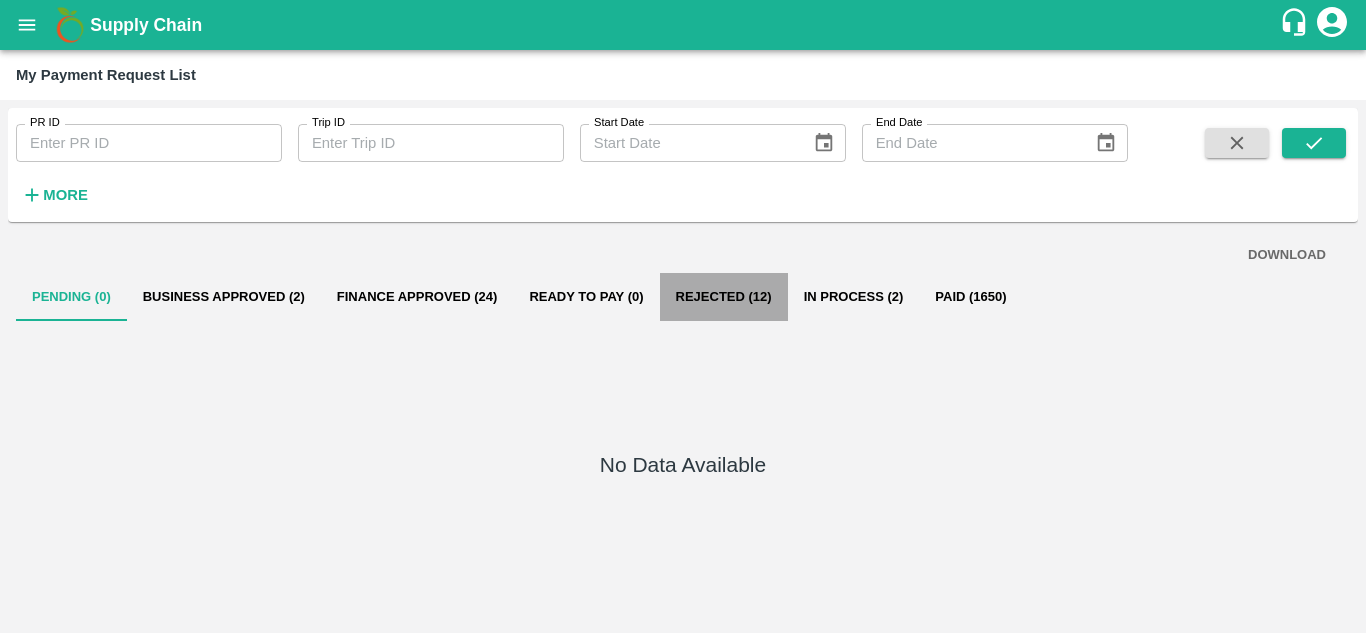 click on "Rejected (12)" at bounding box center (724, 297) 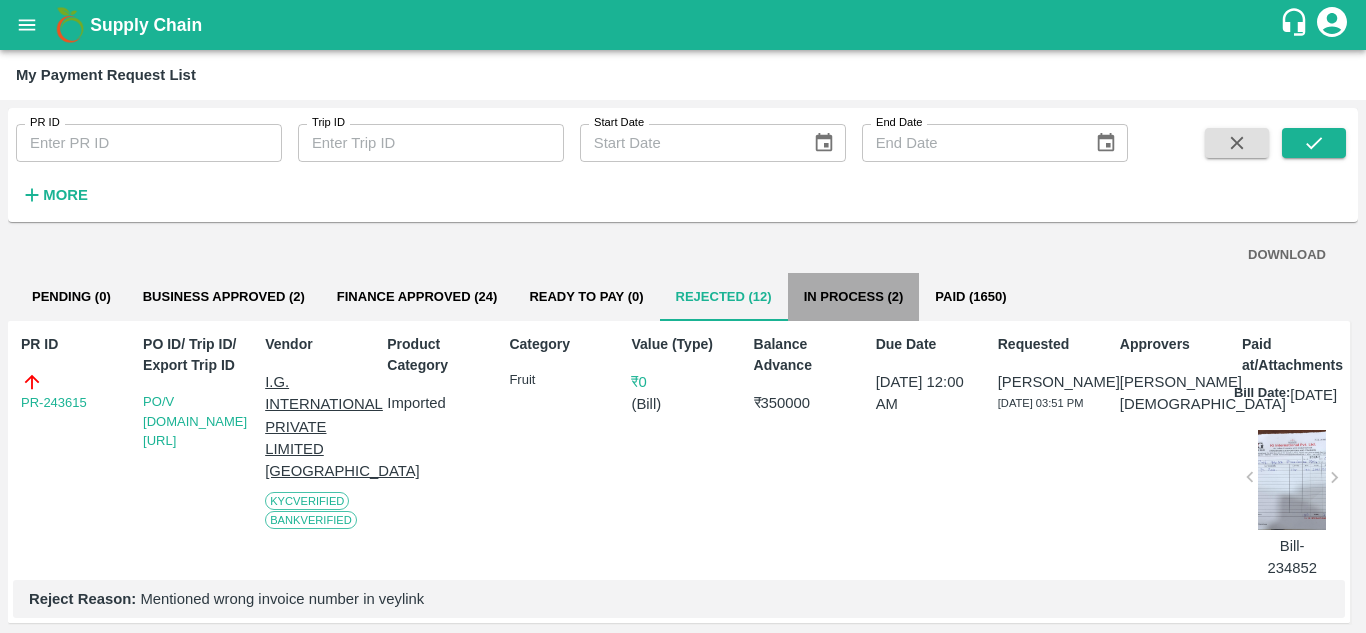 click on "In Process (2)" at bounding box center (854, 297) 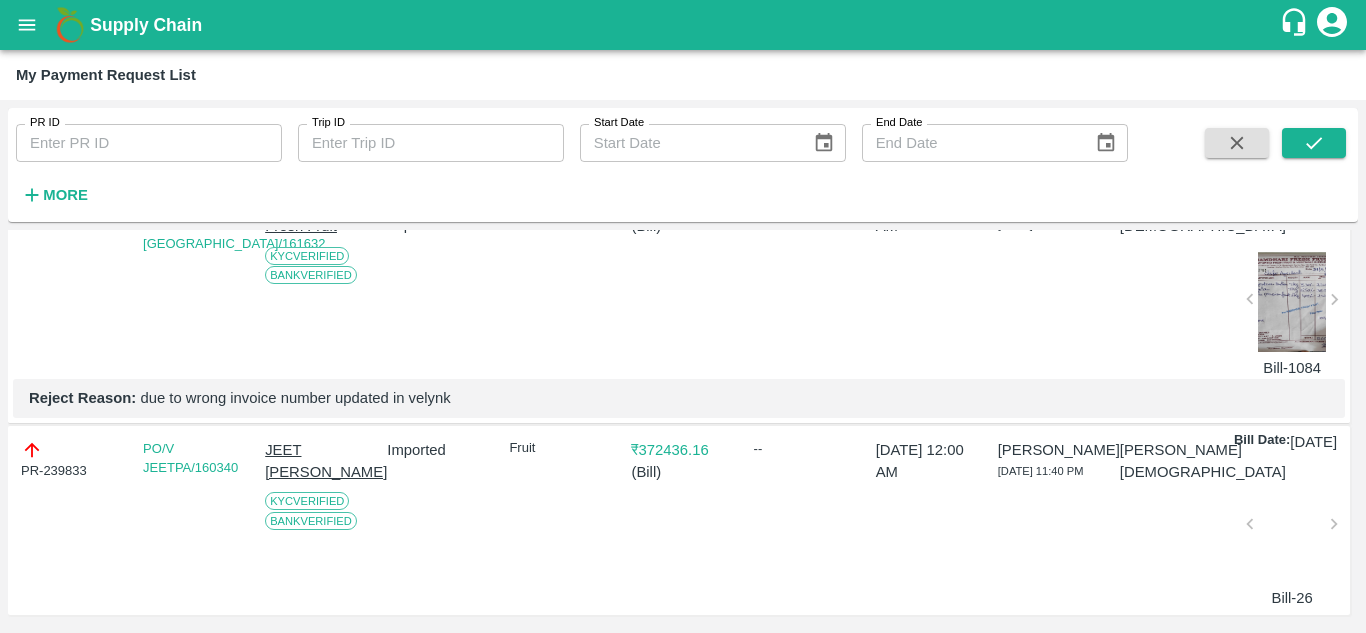 scroll, scrollTop: 238, scrollLeft: 0, axis: vertical 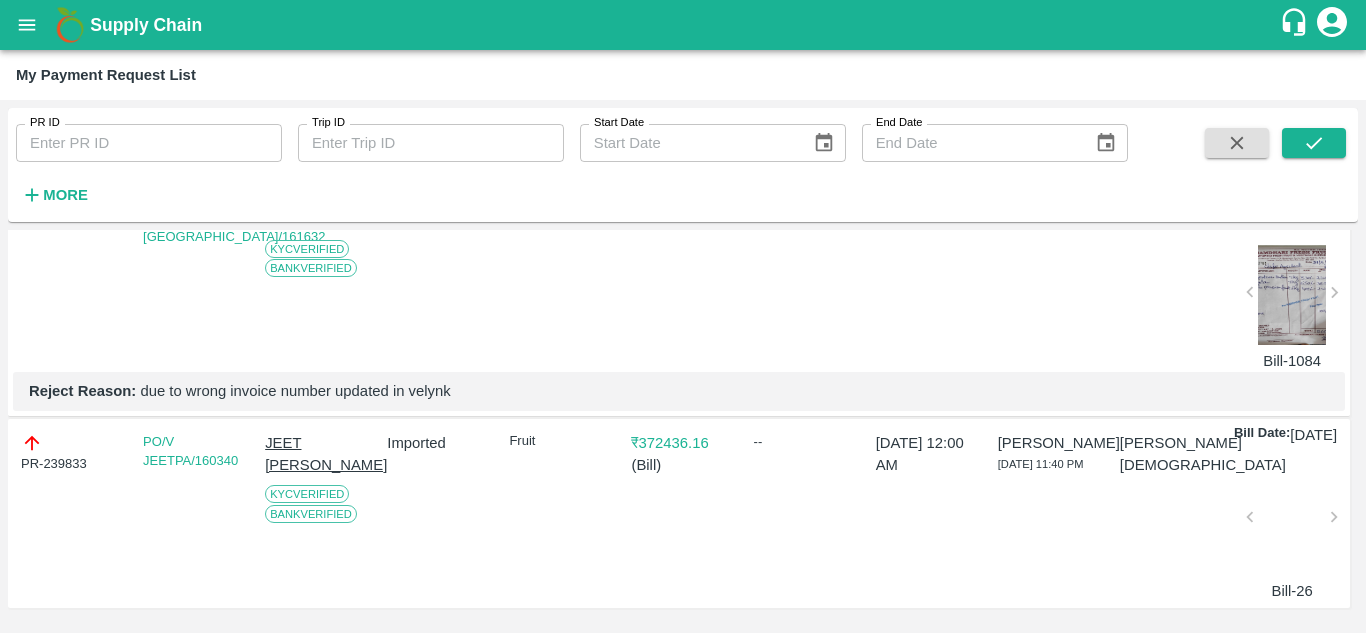 click on "PR-239833" at bounding box center [72, 453] 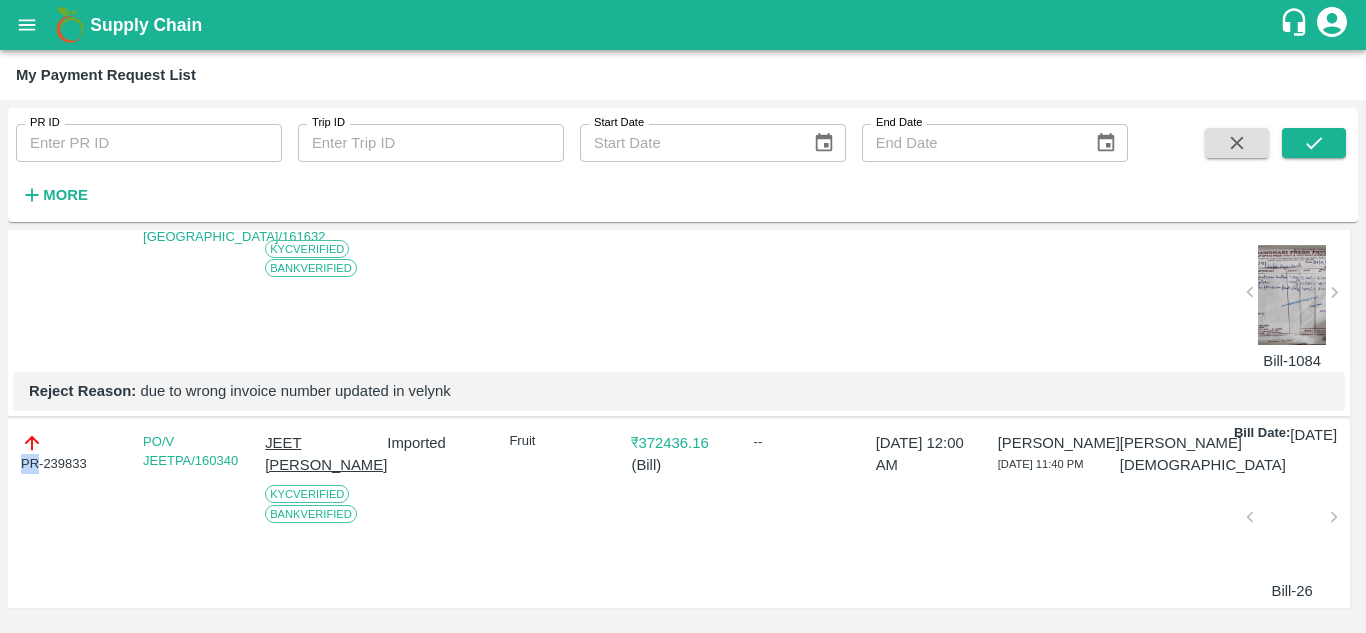 click on "PR-239833" at bounding box center (72, 453) 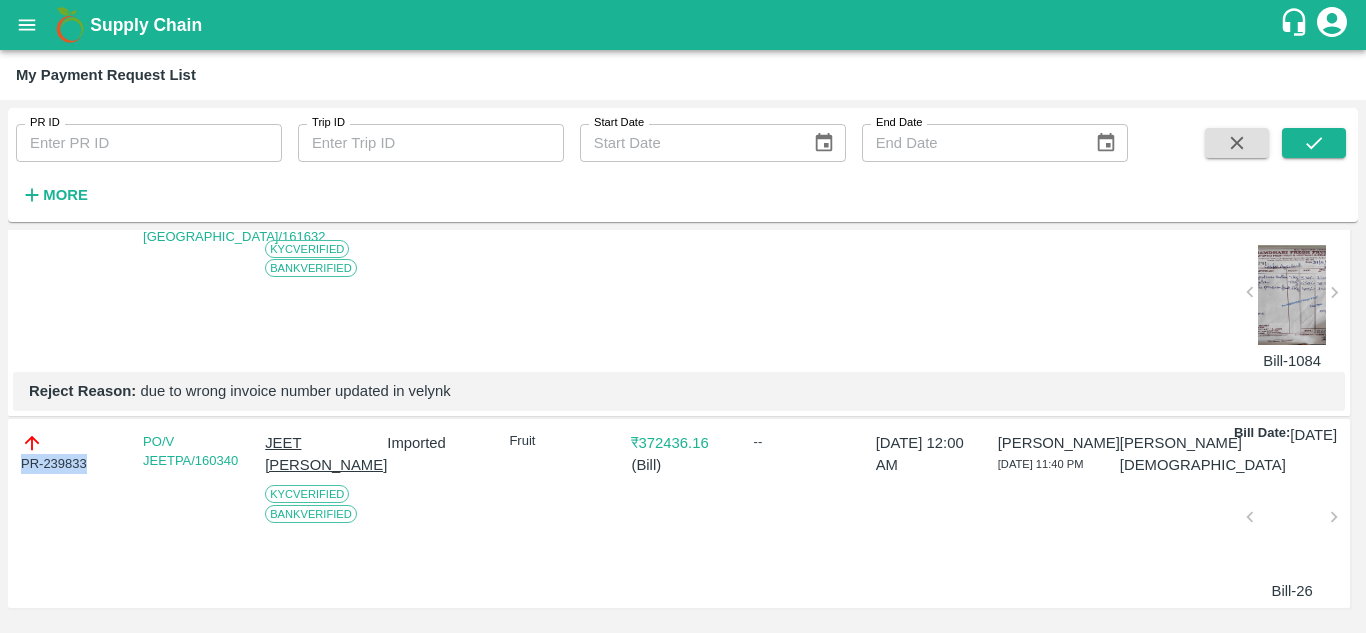 click on "PR-239833" at bounding box center (72, 453) 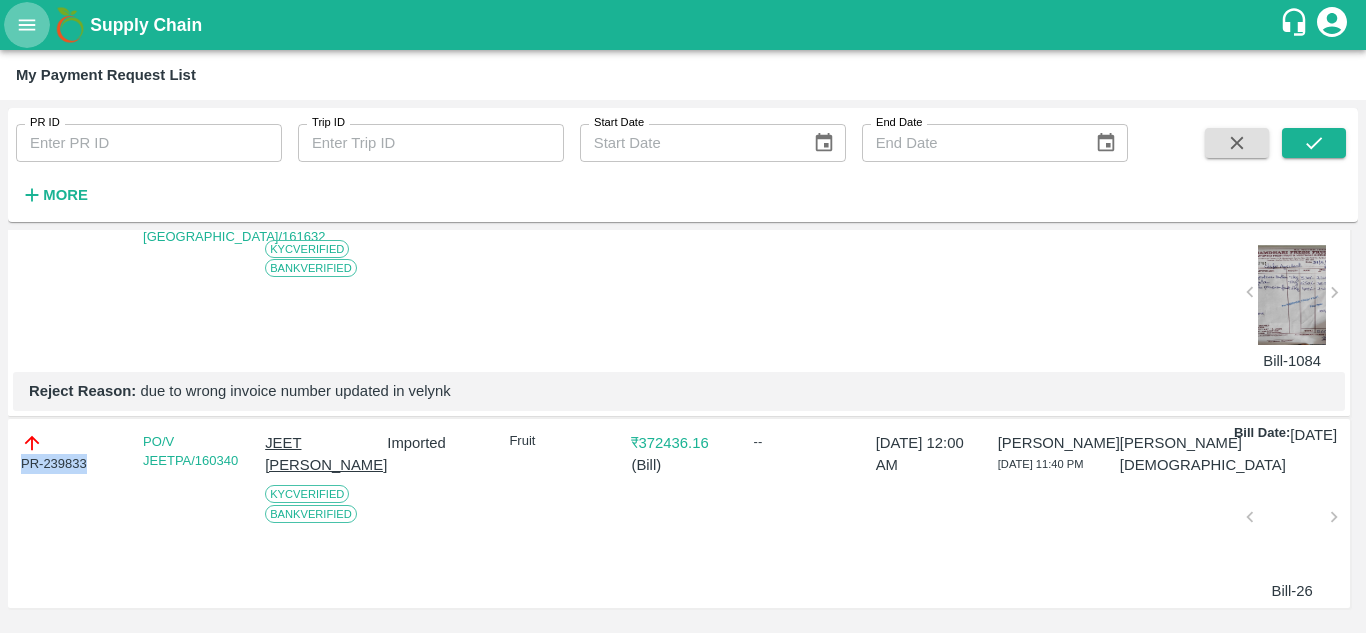 click 